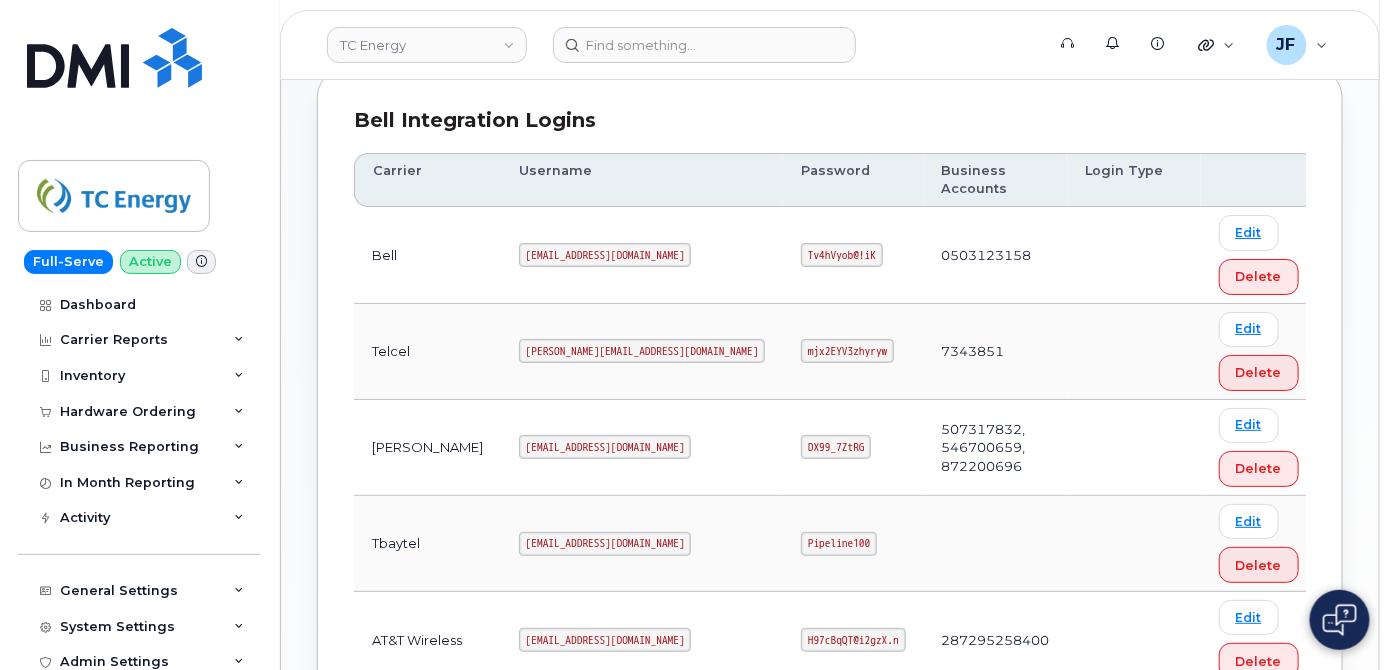 scroll, scrollTop: 636, scrollLeft: 0, axis: vertical 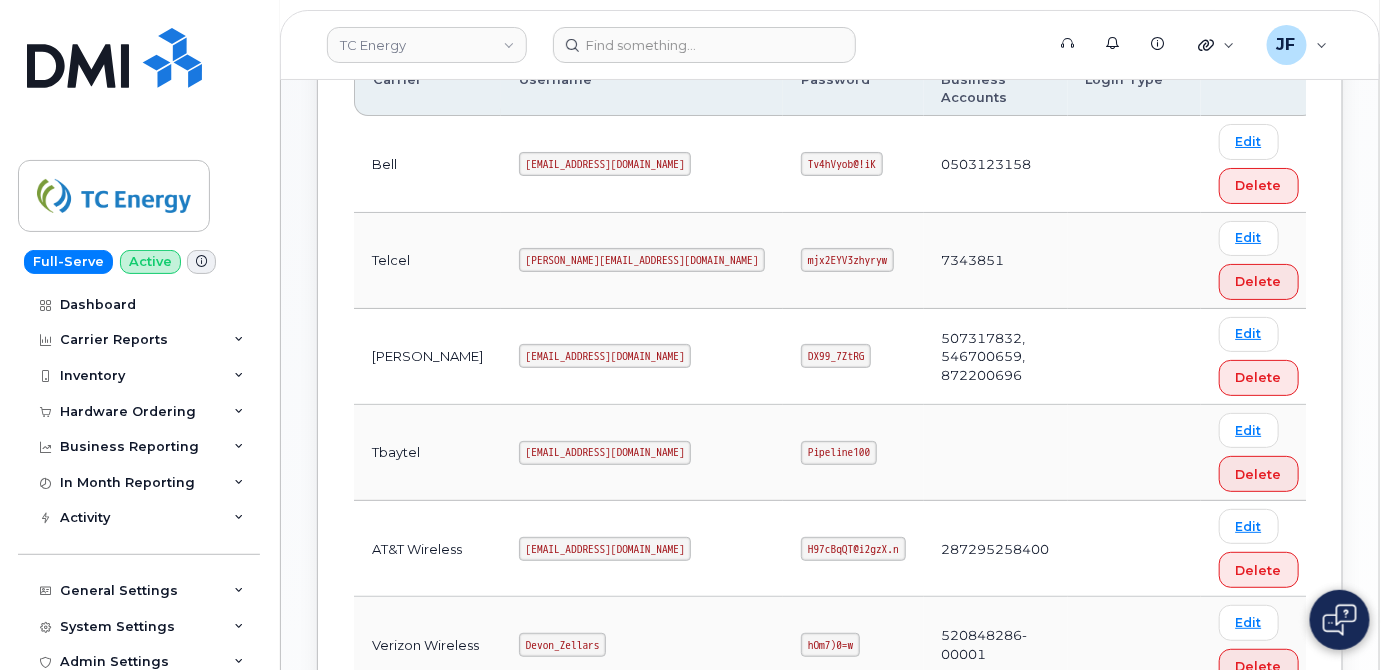 click on "tcenergy@myserve.ca" at bounding box center (605, 356) 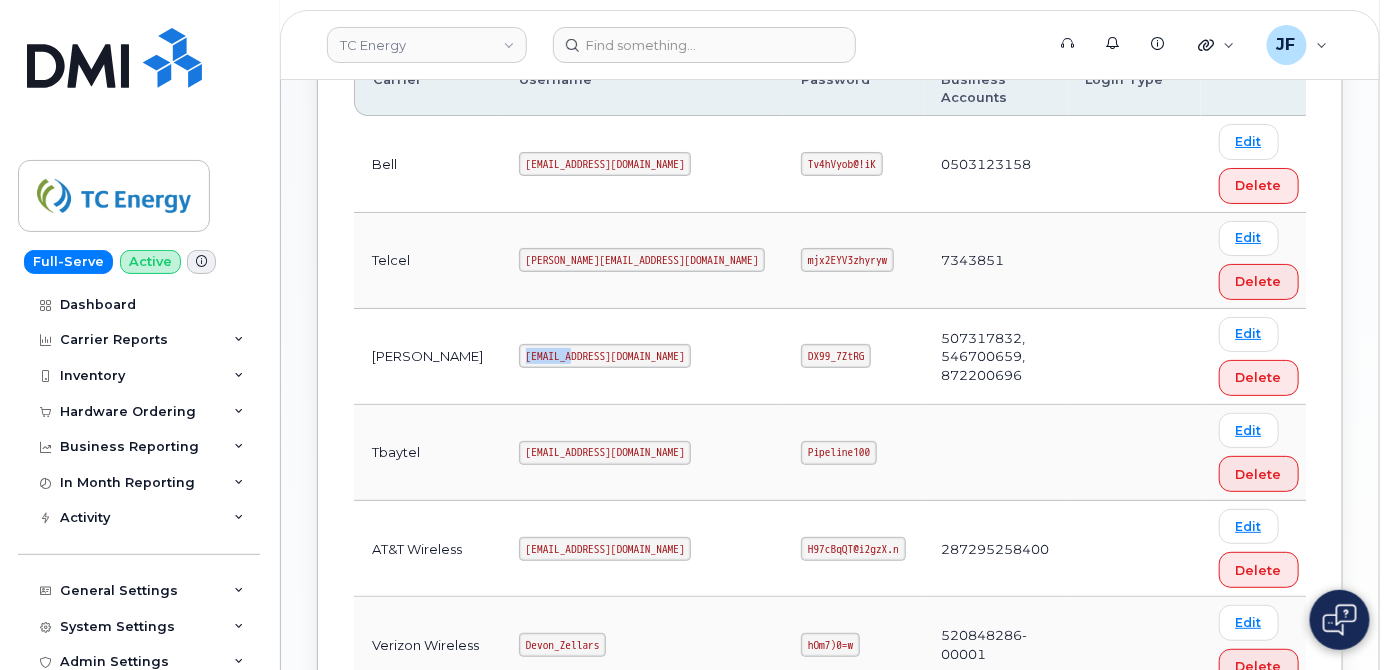 click on "tcenergy@myserve.ca" at bounding box center [605, 356] 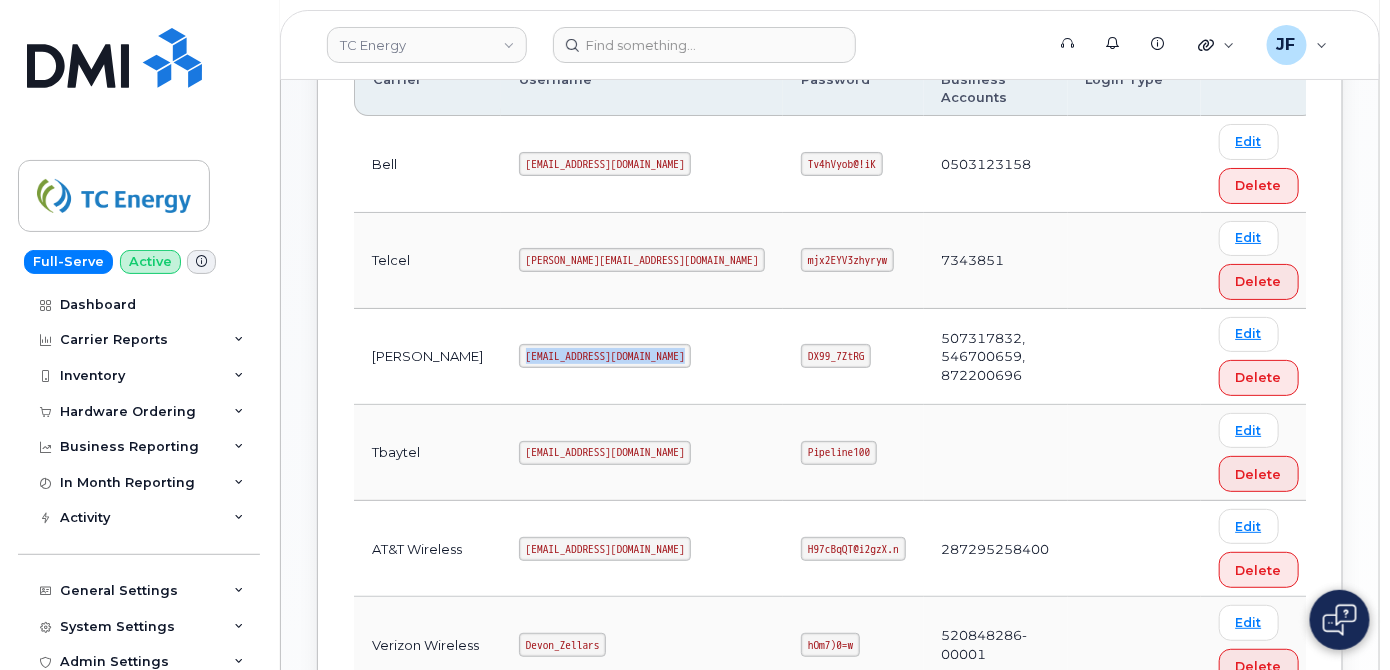 click on "tcenergy@myserve.ca" at bounding box center [605, 356] 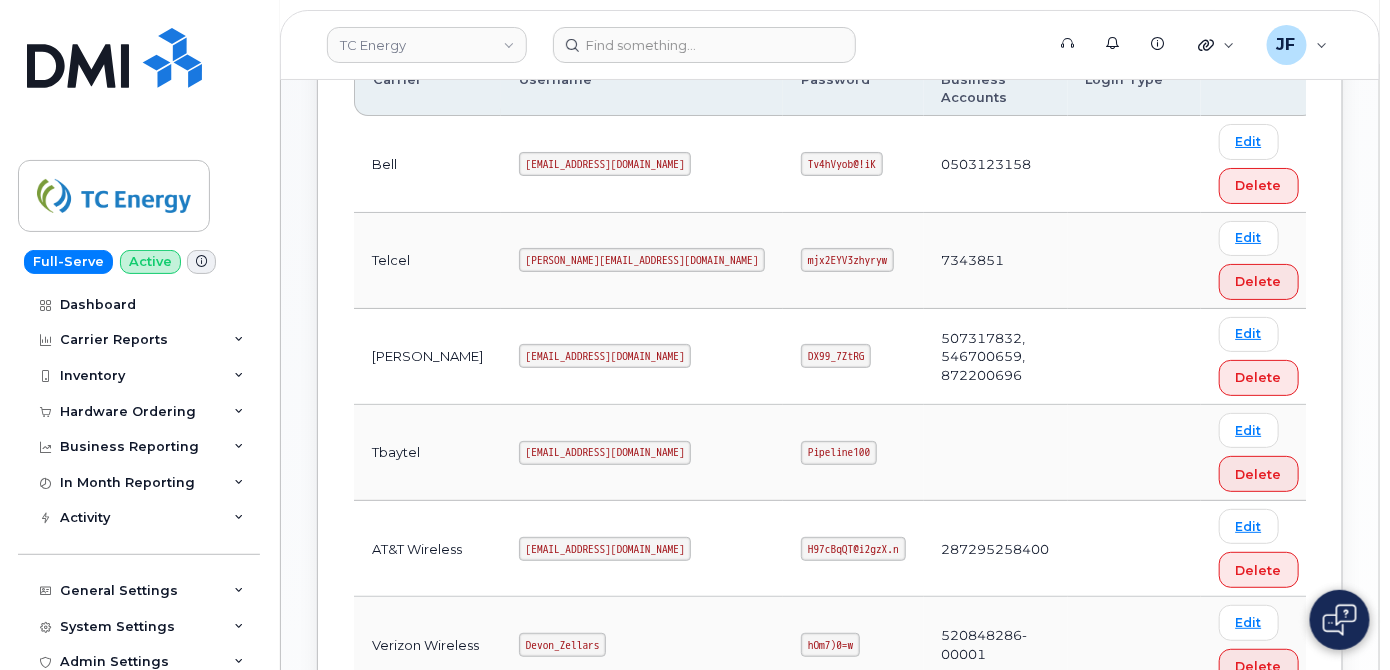 click on "DX99_7ZtRG" at bounding box center [836, 356] 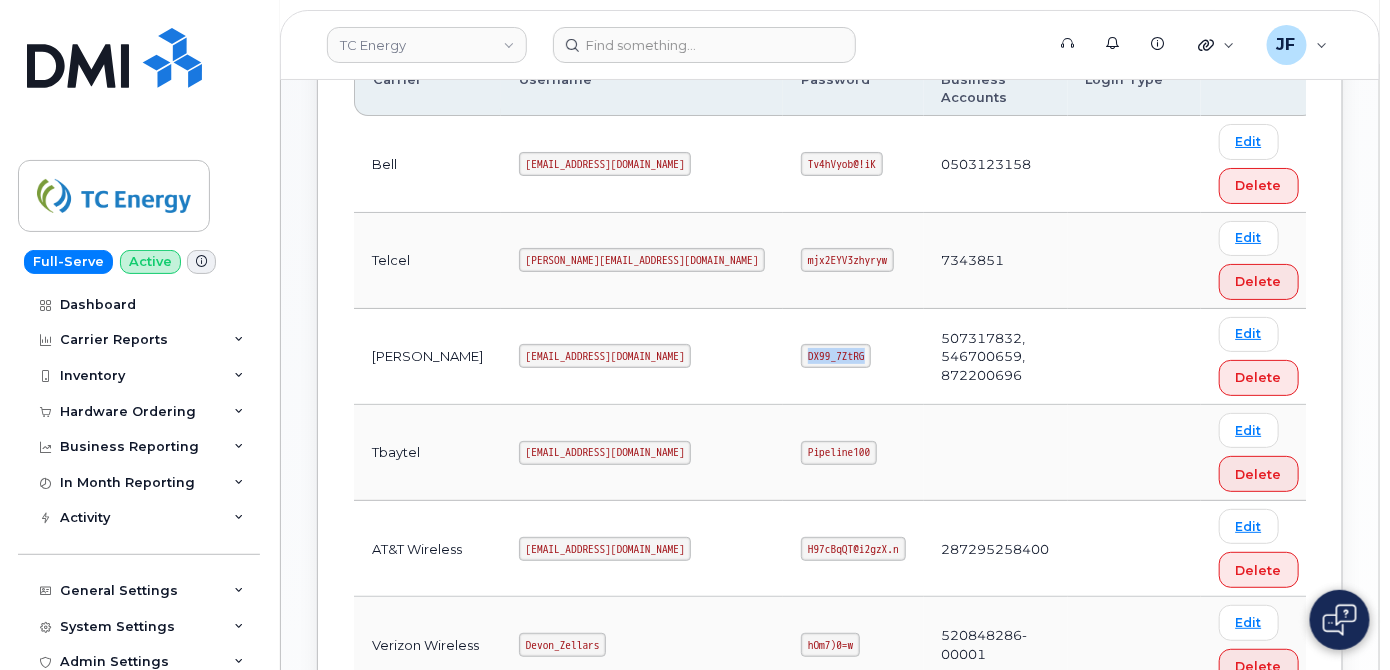 click on "DX99_7ZtRG" at bounding box center (836, 356) 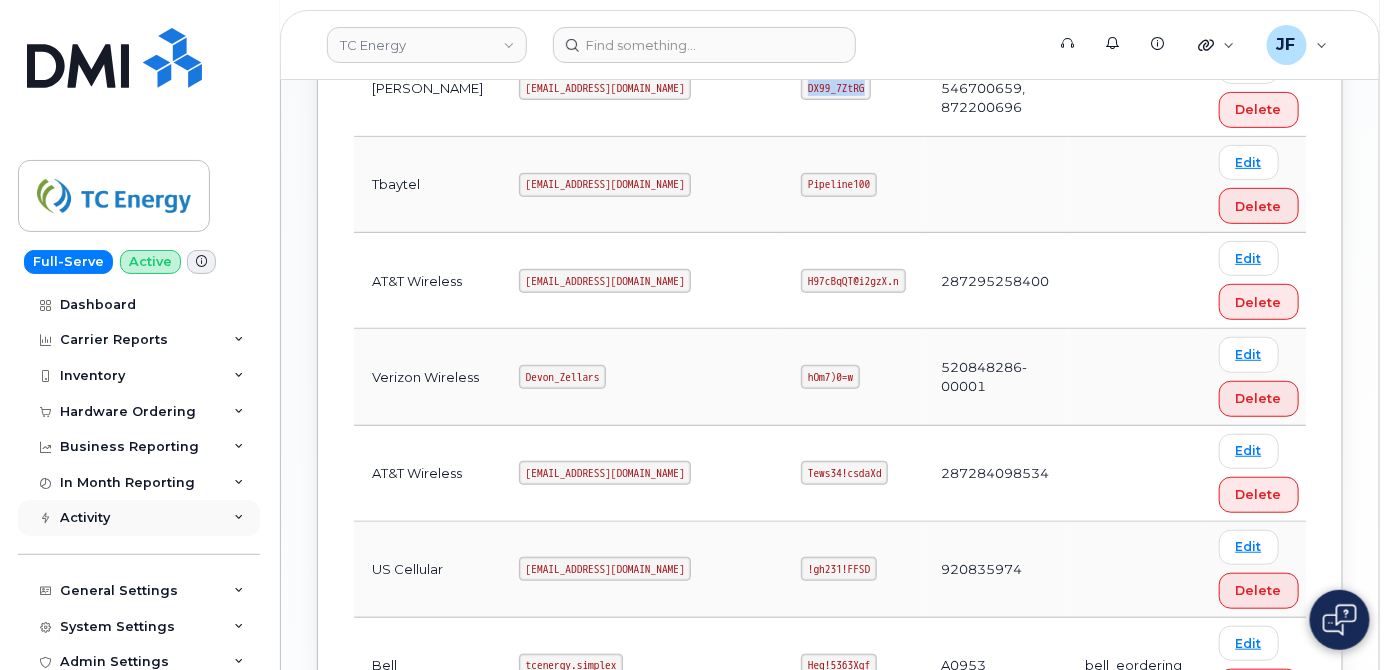 scroll, scrollTop: 909, scrollLeft: 0, axis: vertical 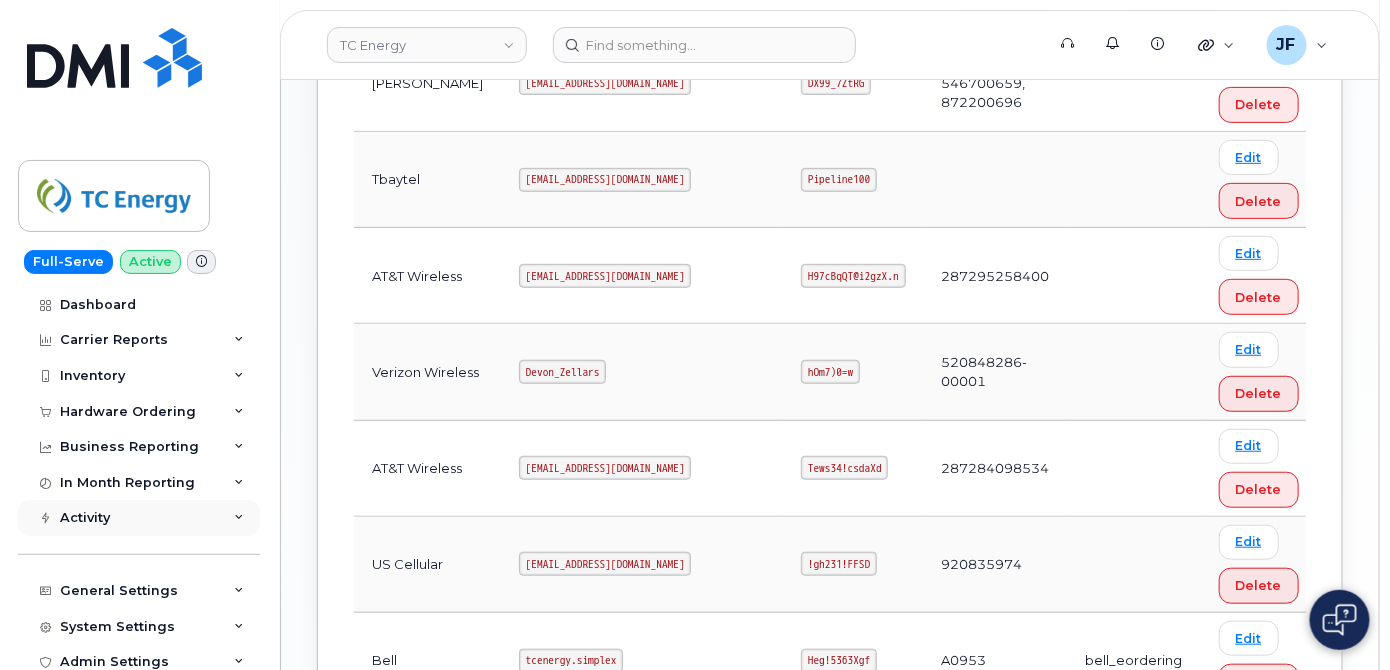 click on "Activity" at bounding box center [85, 518] 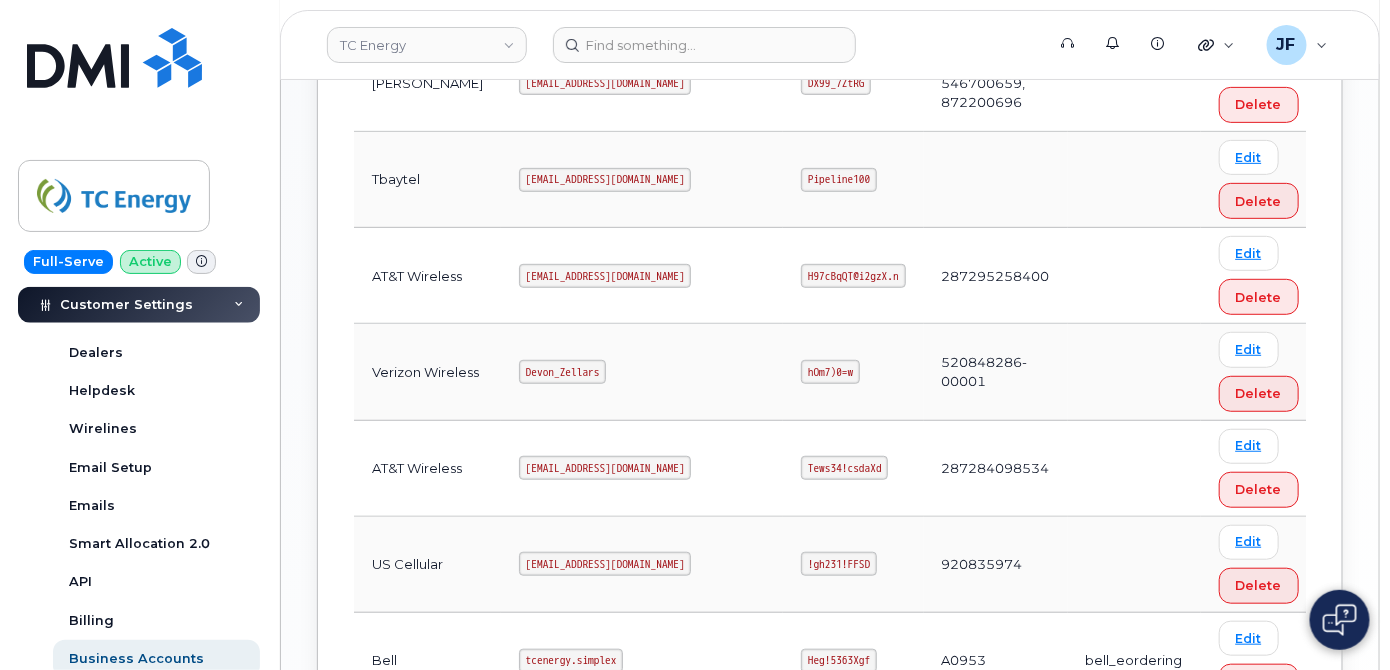 scroll, scrollTop: 818, scrollLeft: 0, axis: vertical 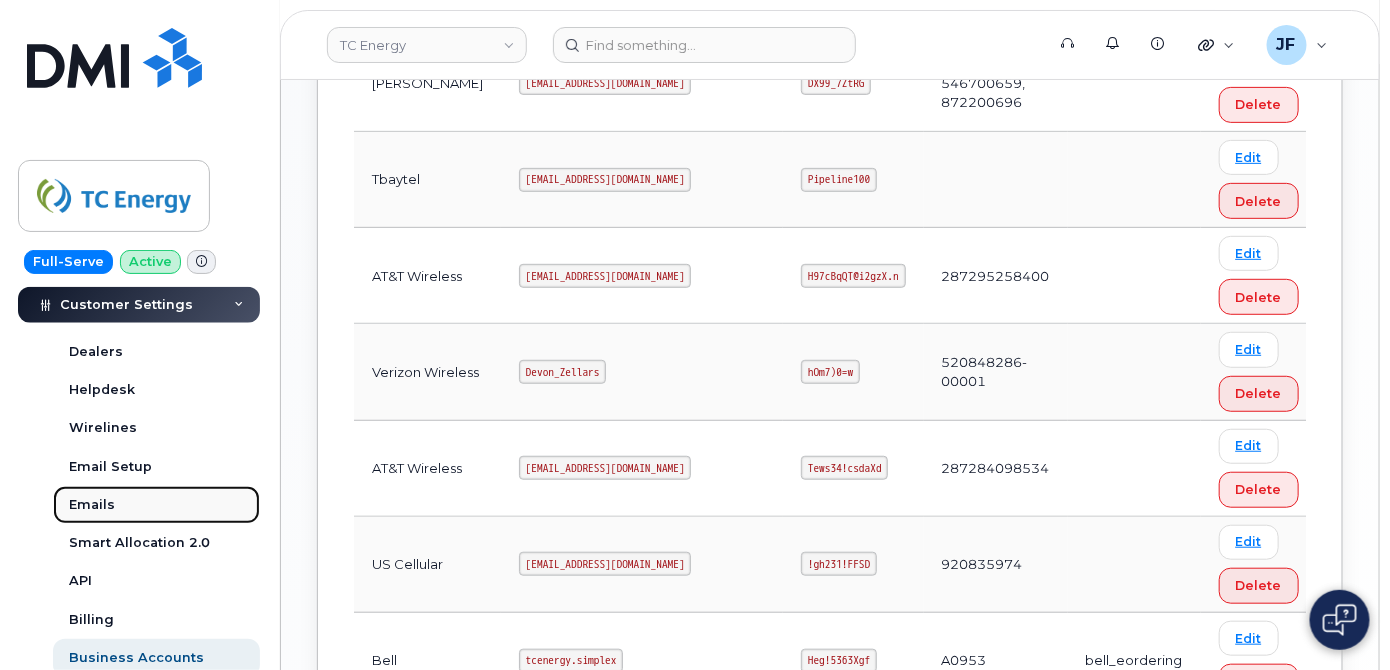 click on "Emails" at bounding box center [92, 505] 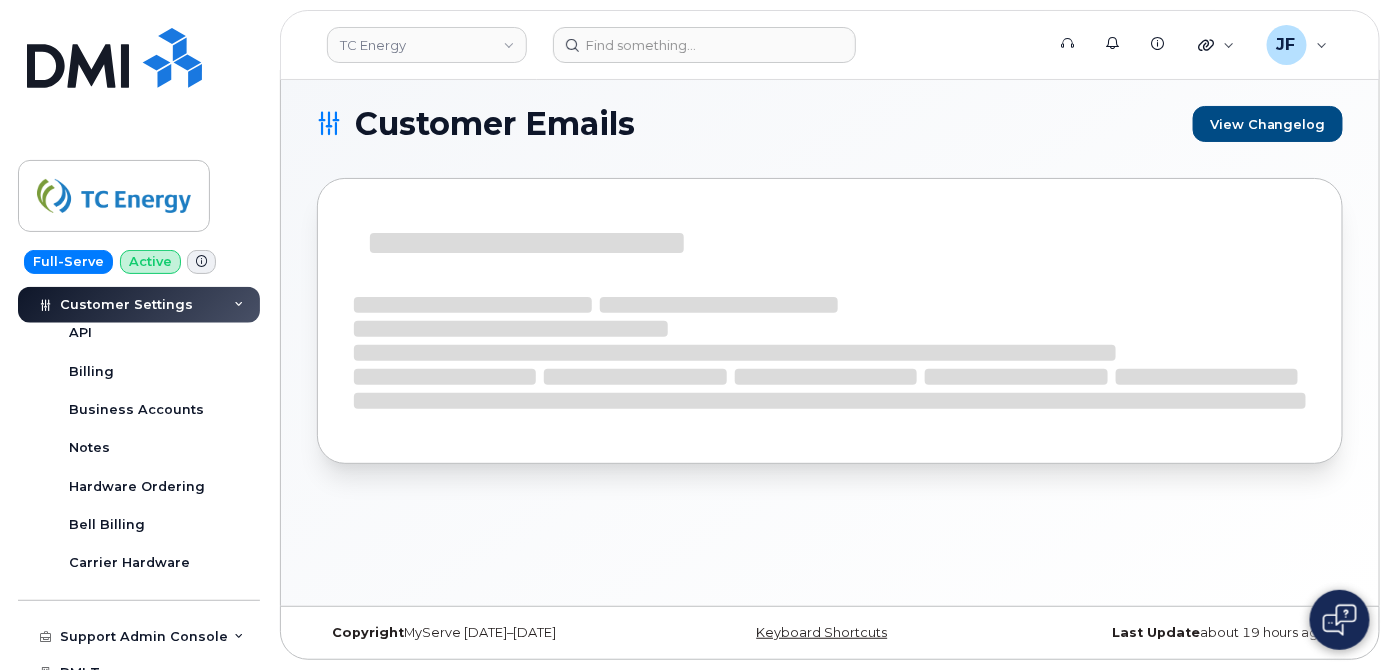 scroll, scrollTop: 0, scrollLeft: 0, axis: both 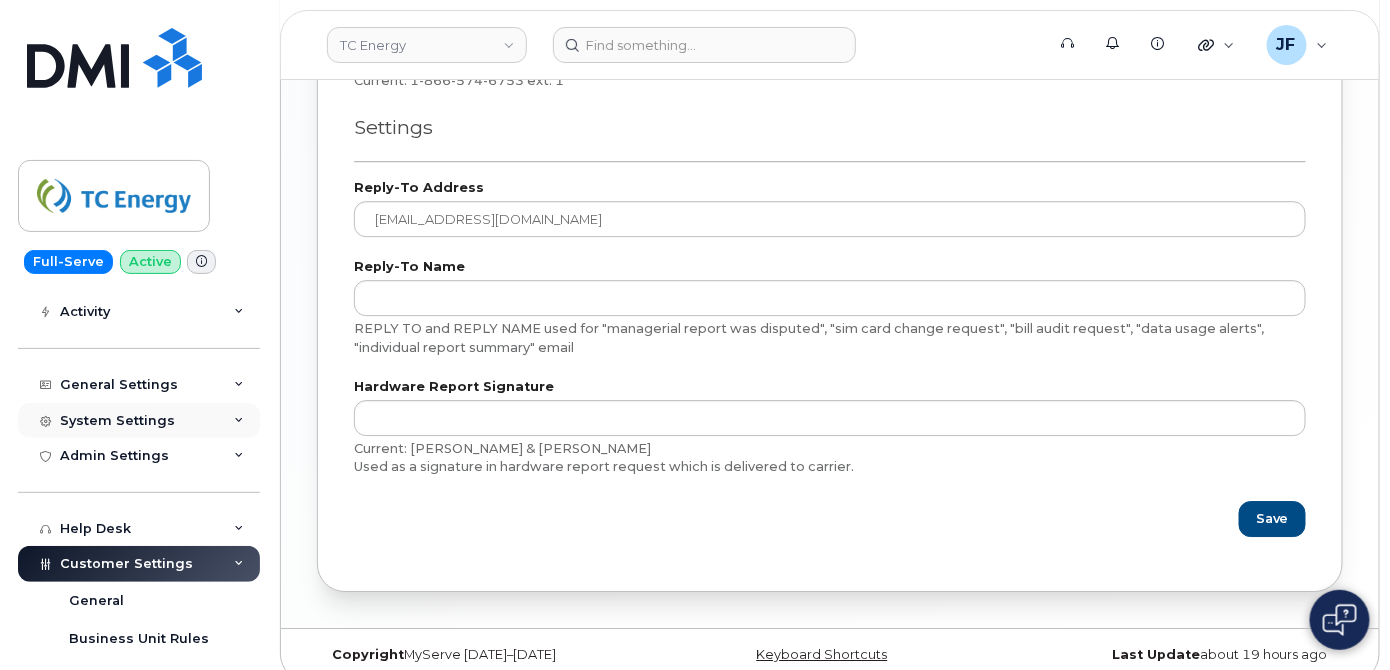 click on "System Settings" at bounding box center (117, 421) 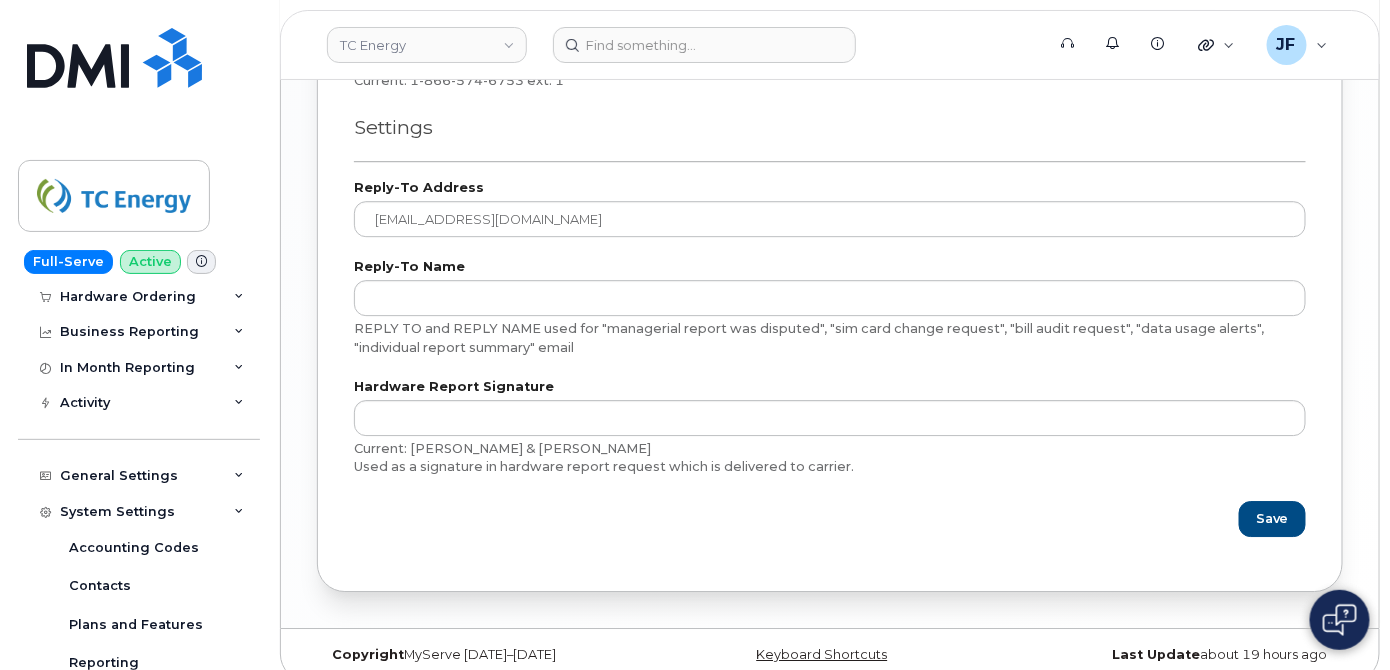 scroll, scrollTop: 24, scrollLeft: 0, axis: vertical 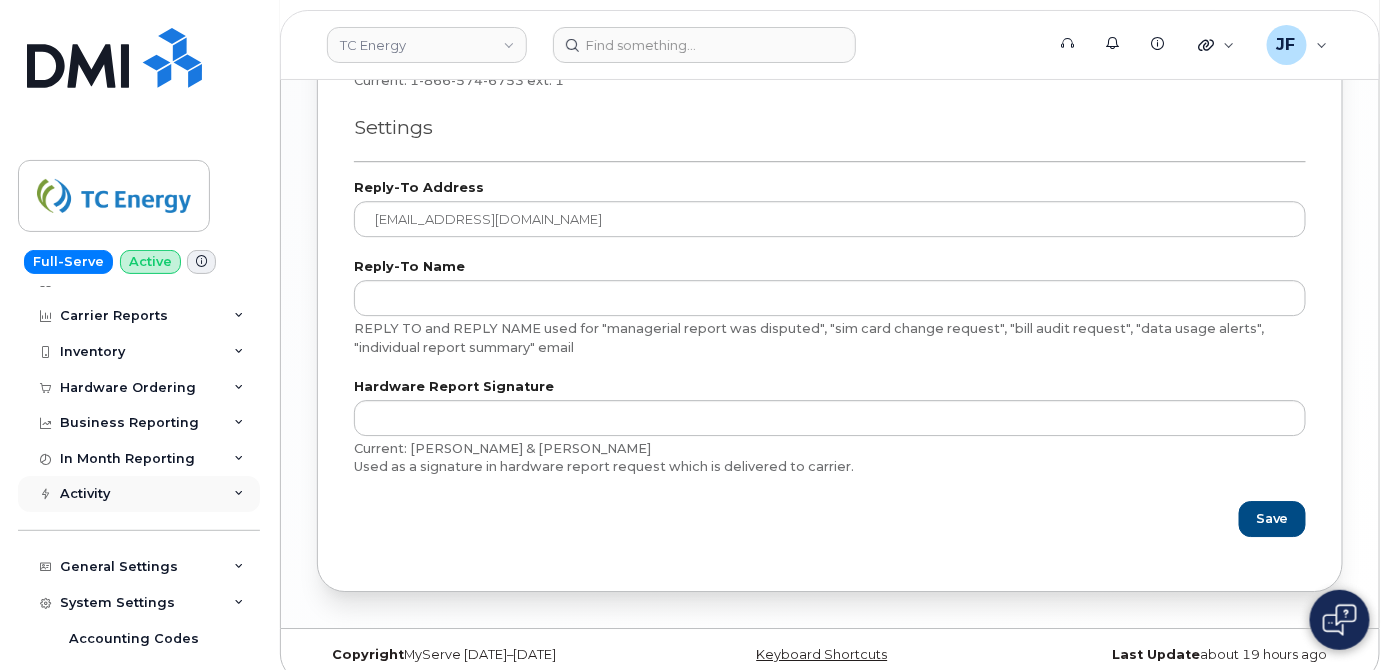 click on "Activity" at bounding box center [85, 494] 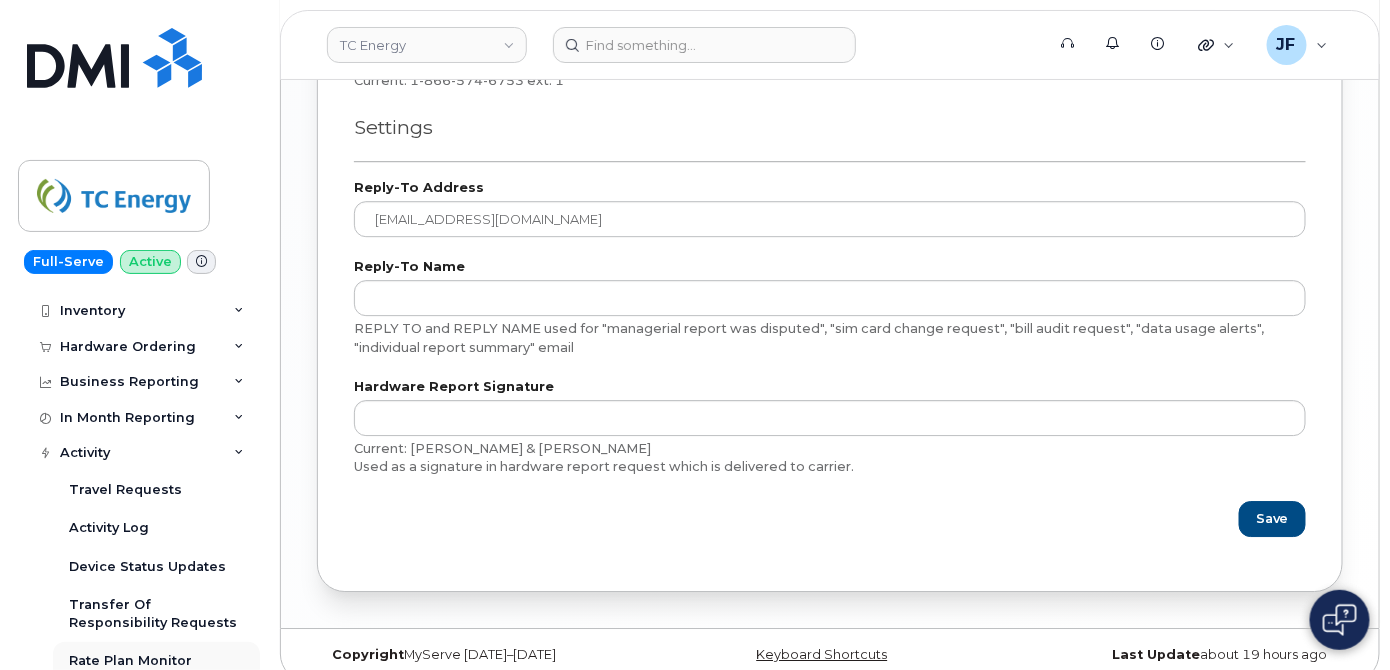 scroll, scrollTop: 24, scrollLeft: 0, axis: vertical 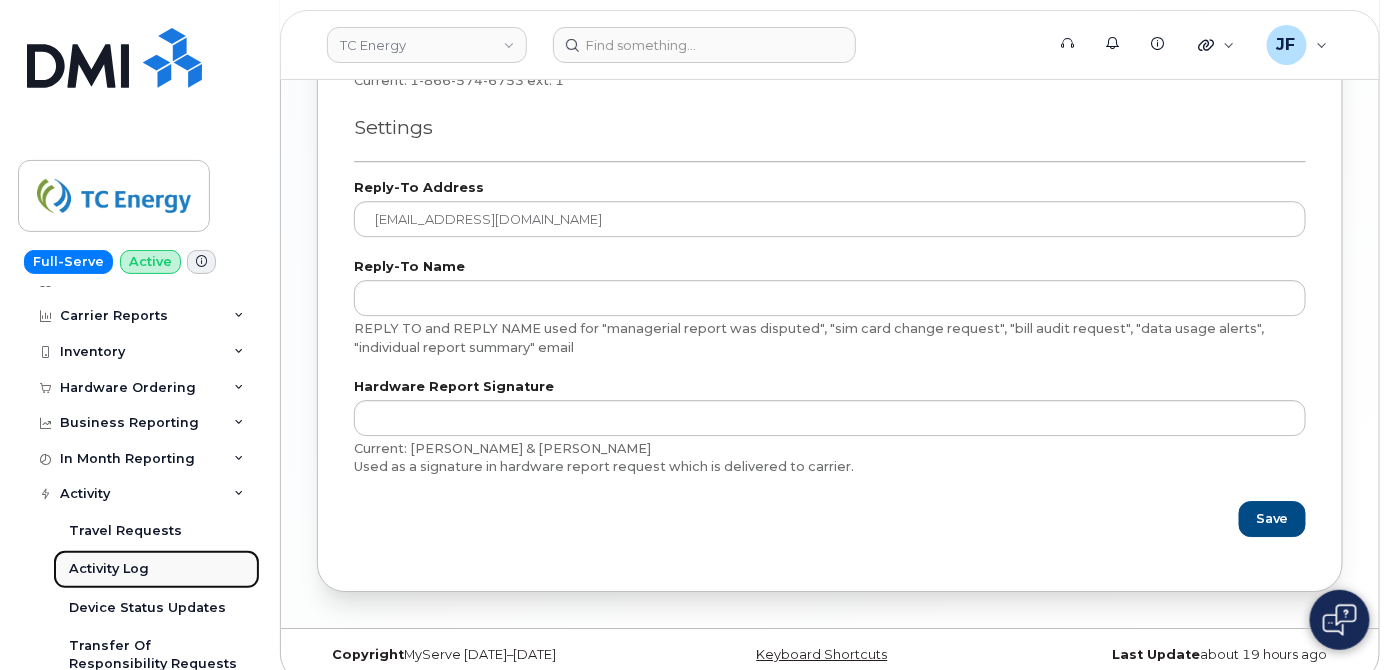 click on "Activity Log" at bounding box center (109, 569) 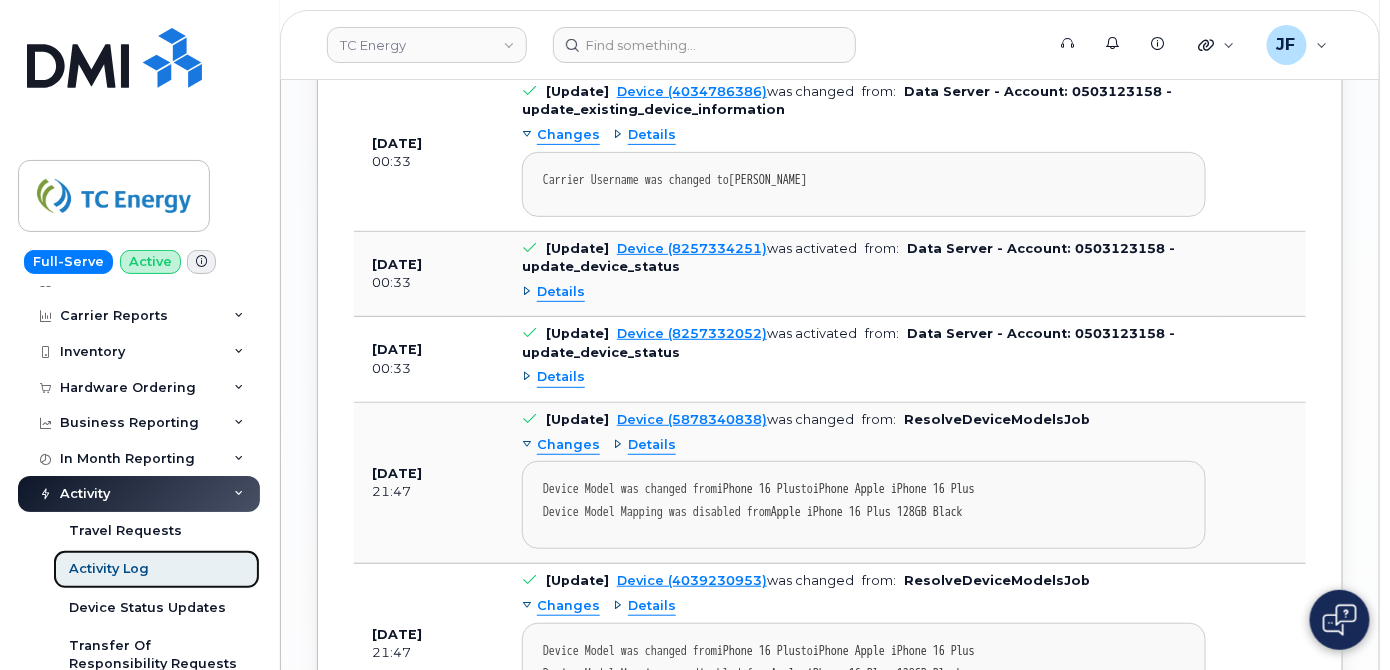 scroll, scrollTop: 4727, scrollLeft: 0, axis: vertical 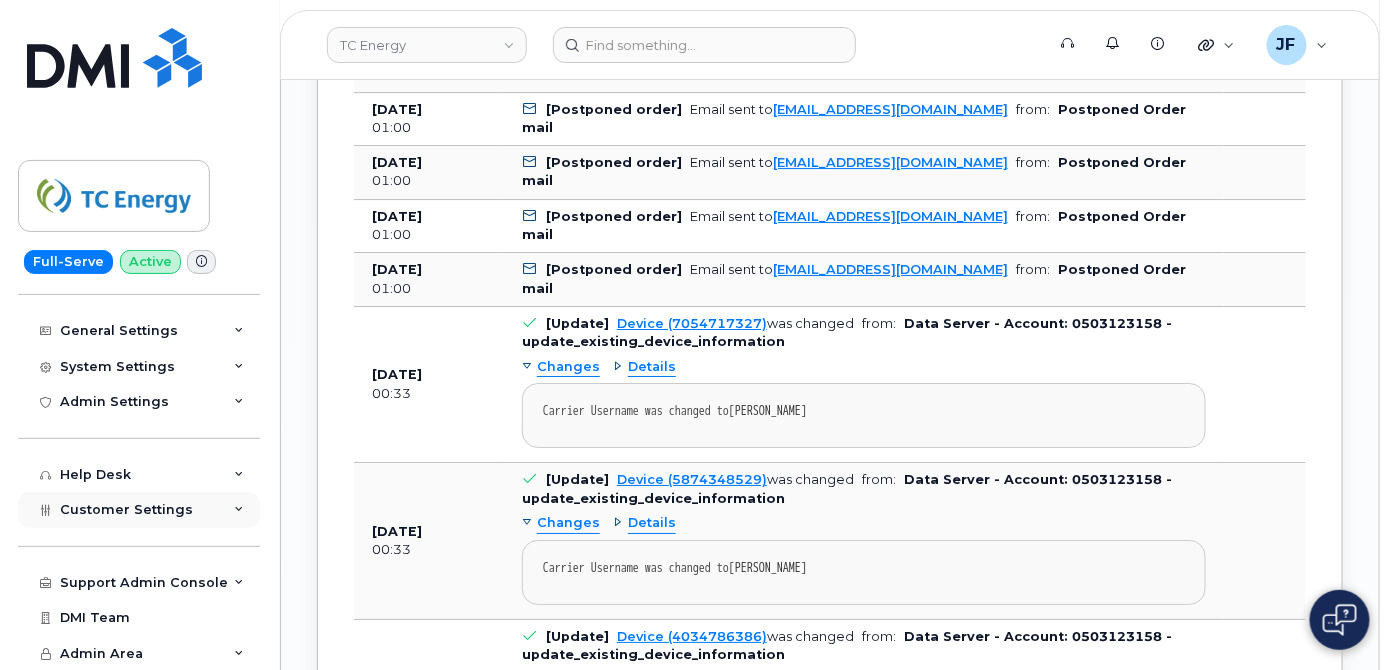click on "Customer Settings" at bounding box center (126, 509) 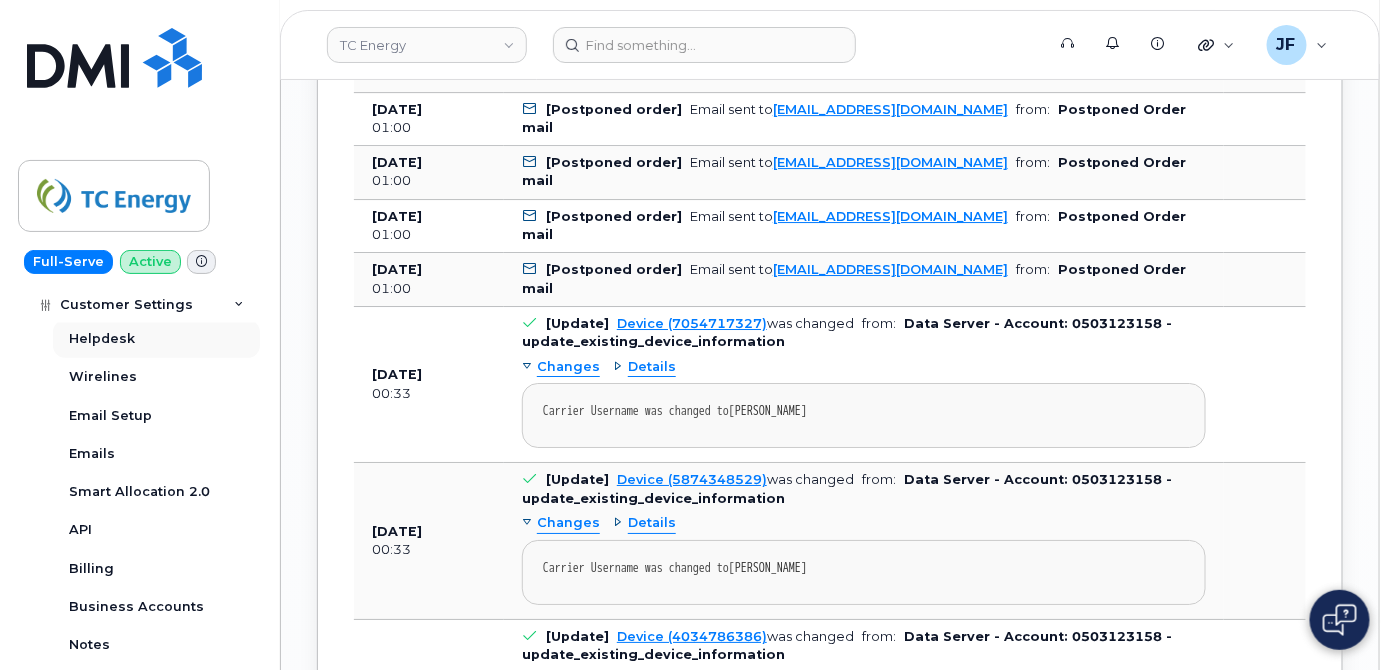 scroll, scrollTop: 872, scrollLeft: 0, axis: vertical 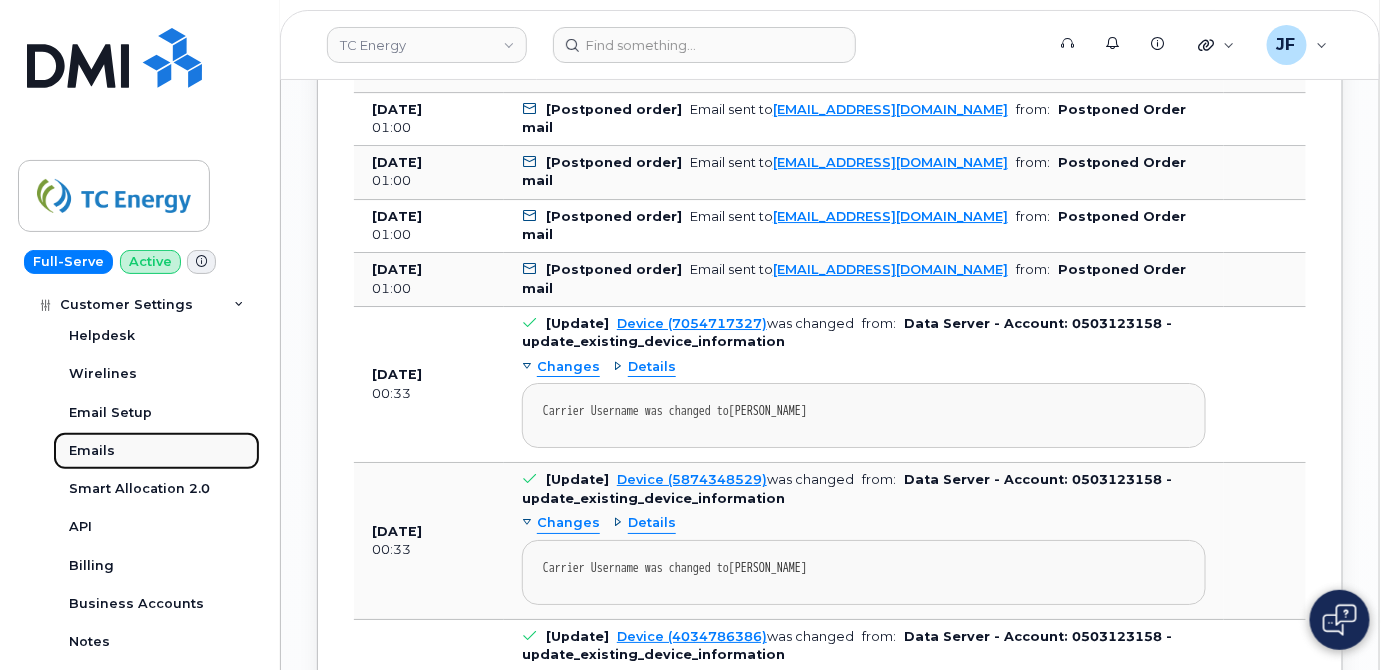 click on "Emails" at bounding box center (92, 451) 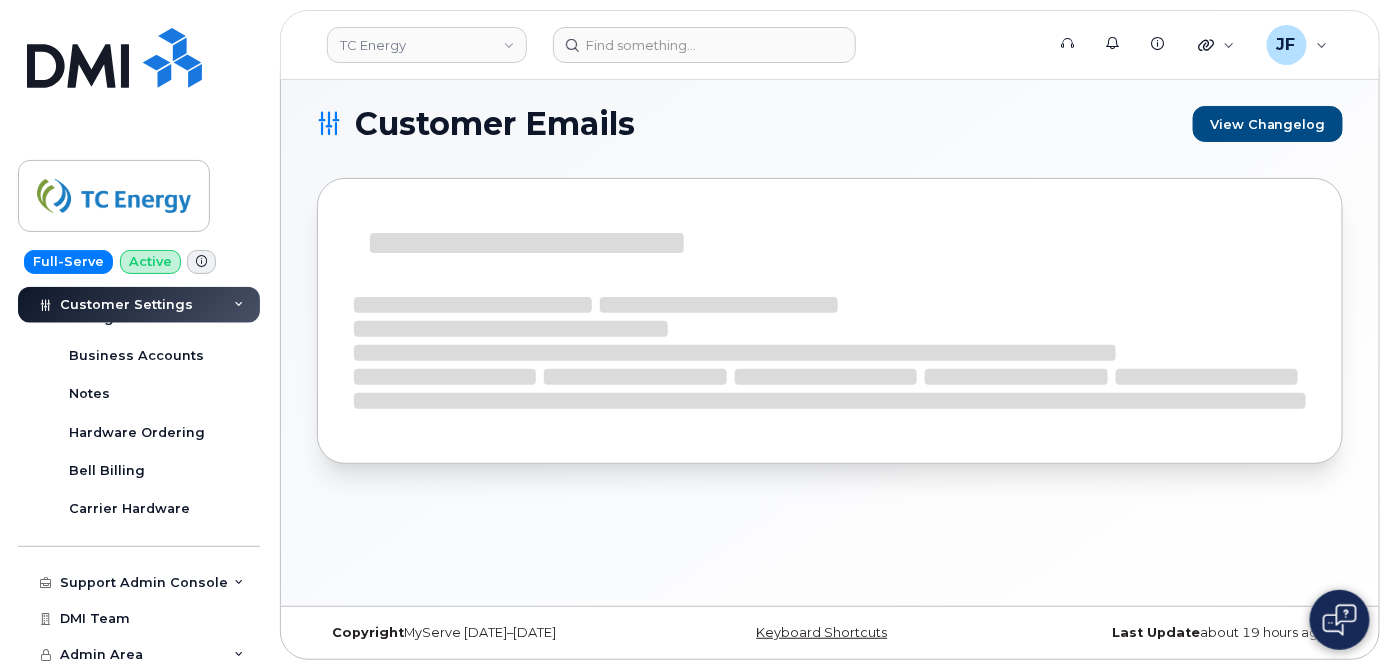 scroll, scrollTop: 0, scrollLeft: 0, axis: both 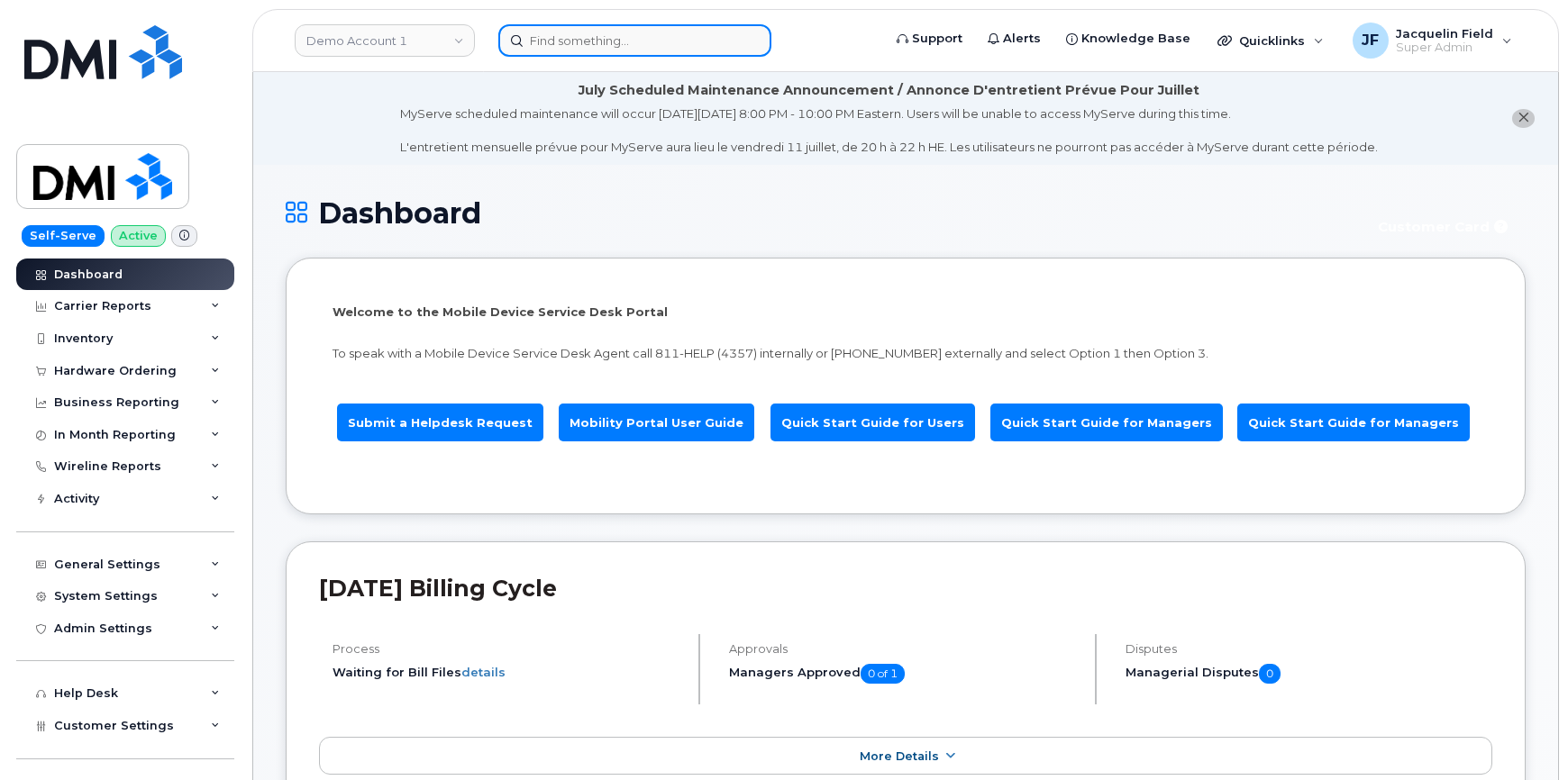 click 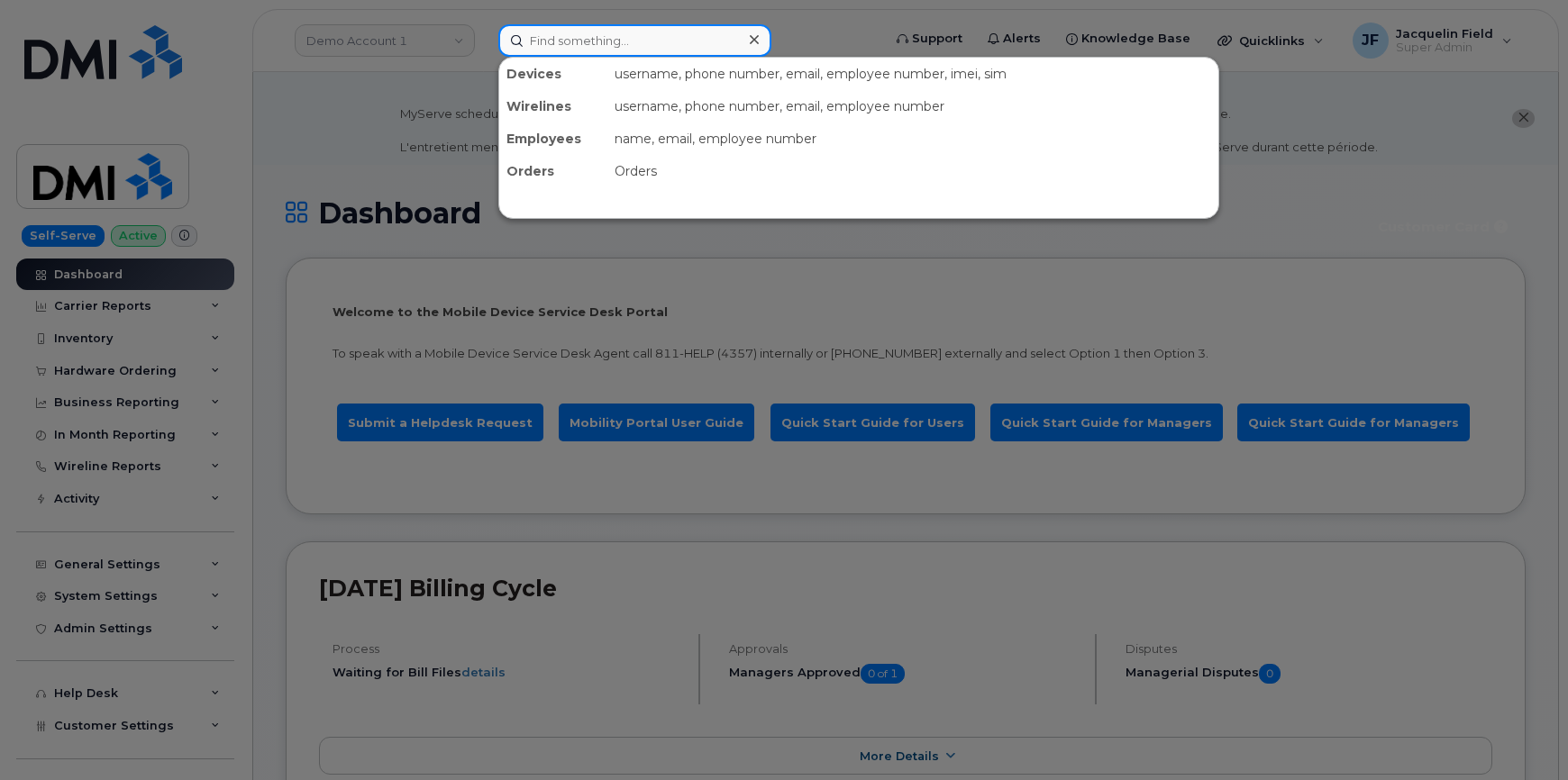 paste on "294121" 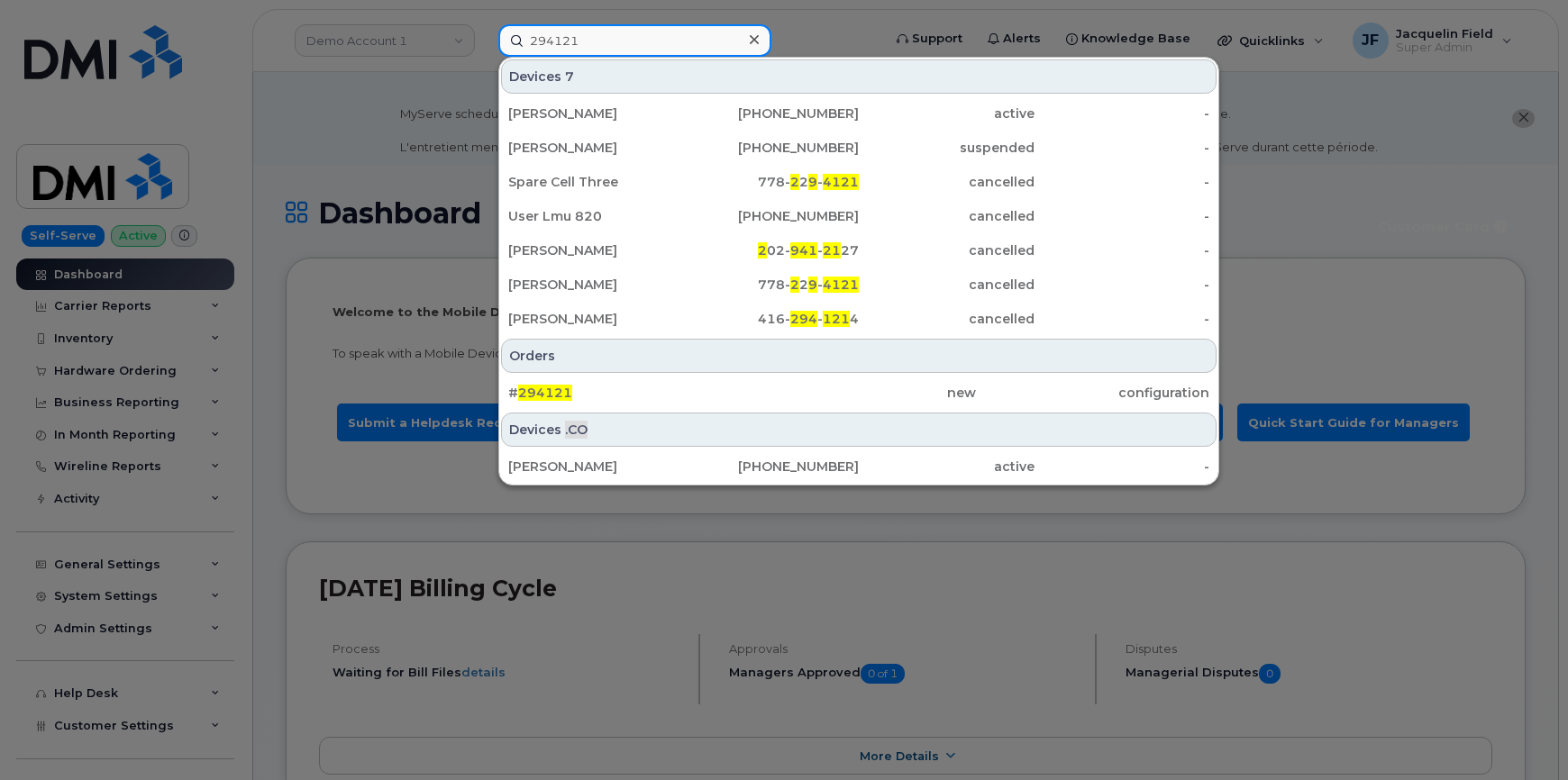 type on "294121" 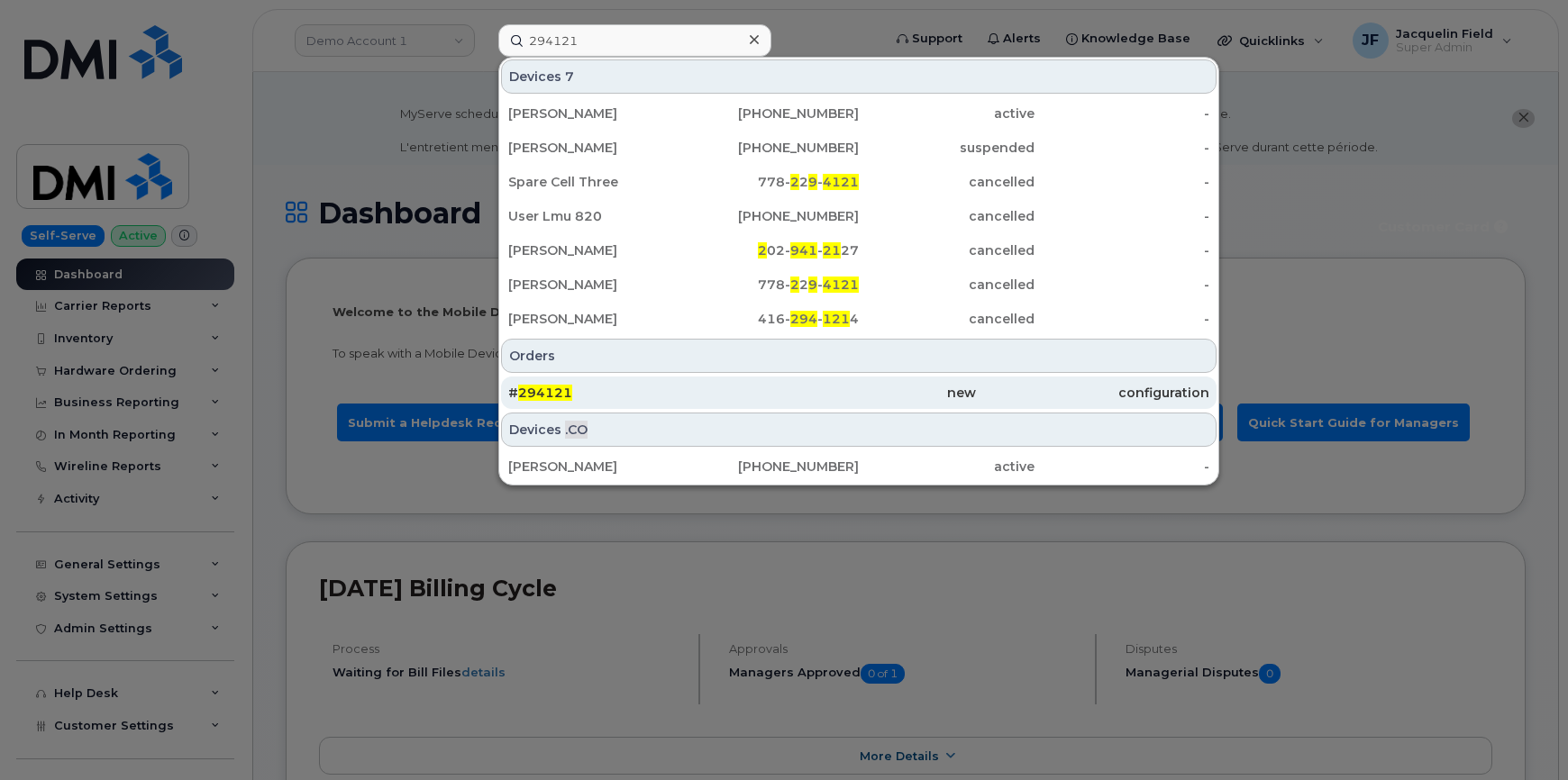 click on "294121" 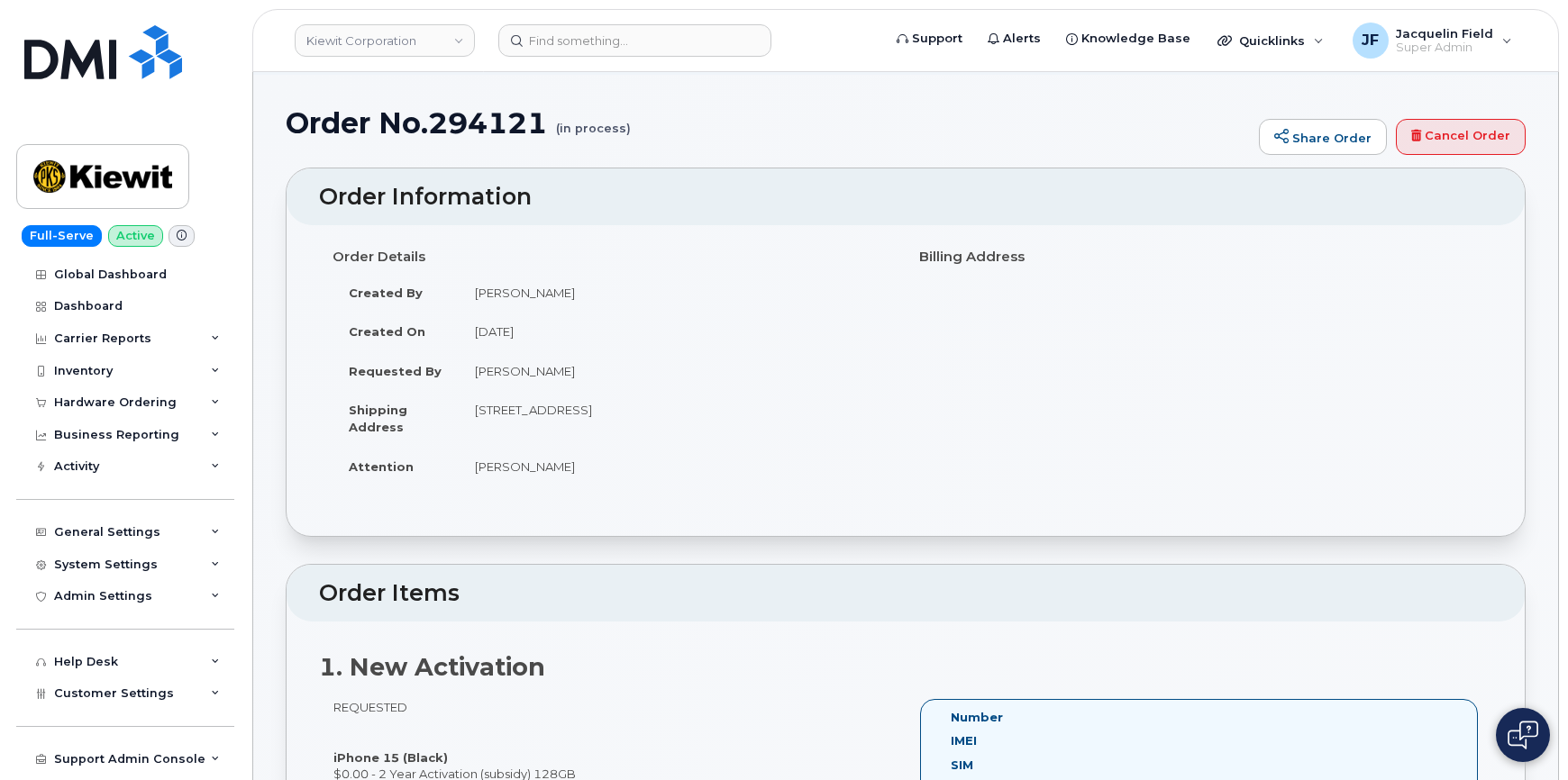 scroll, scrollTop: 0, scrollLeft: 0, axis: both 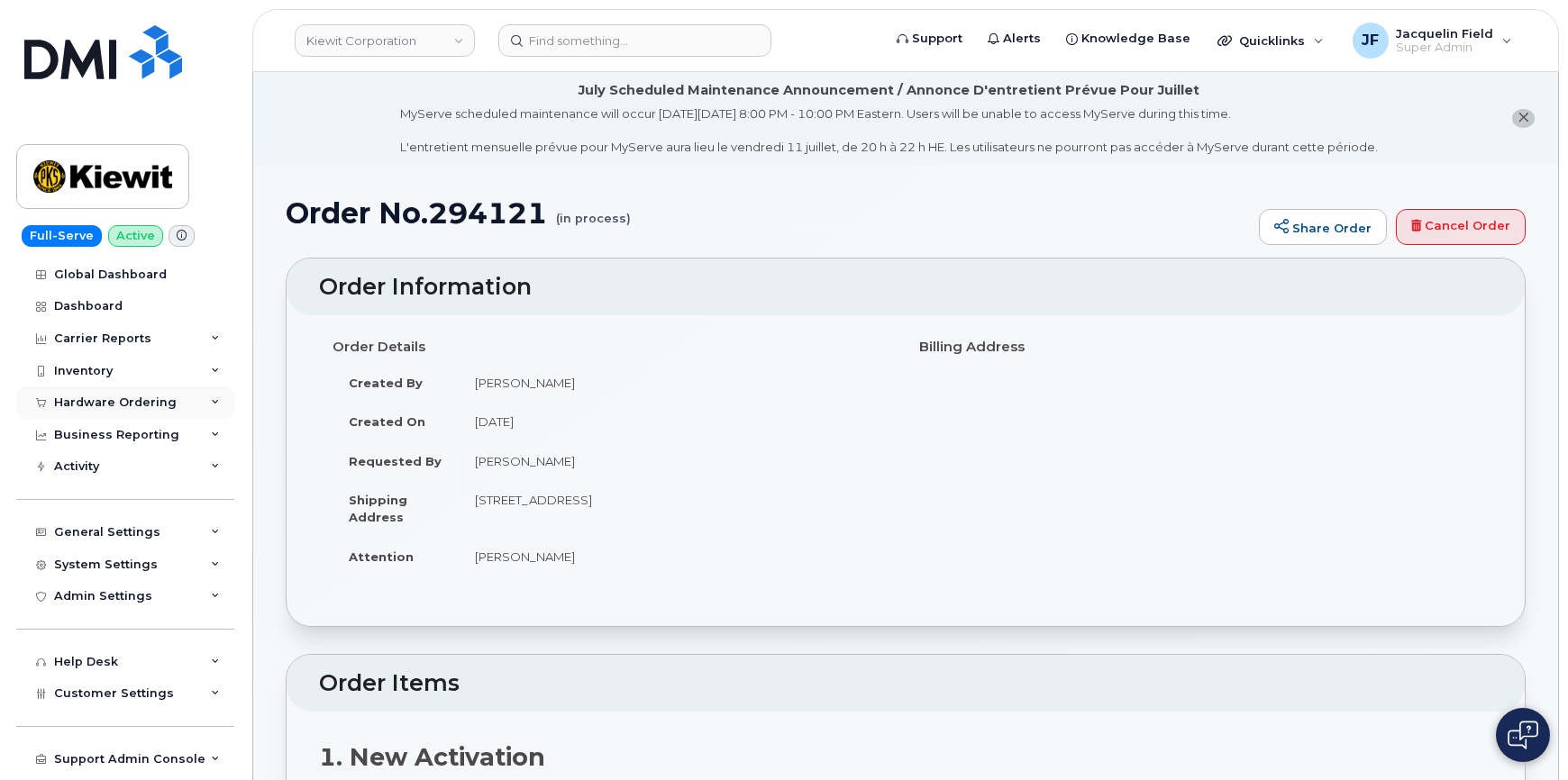 click on "Hardware Ordering" at bounding box center (115, 403) 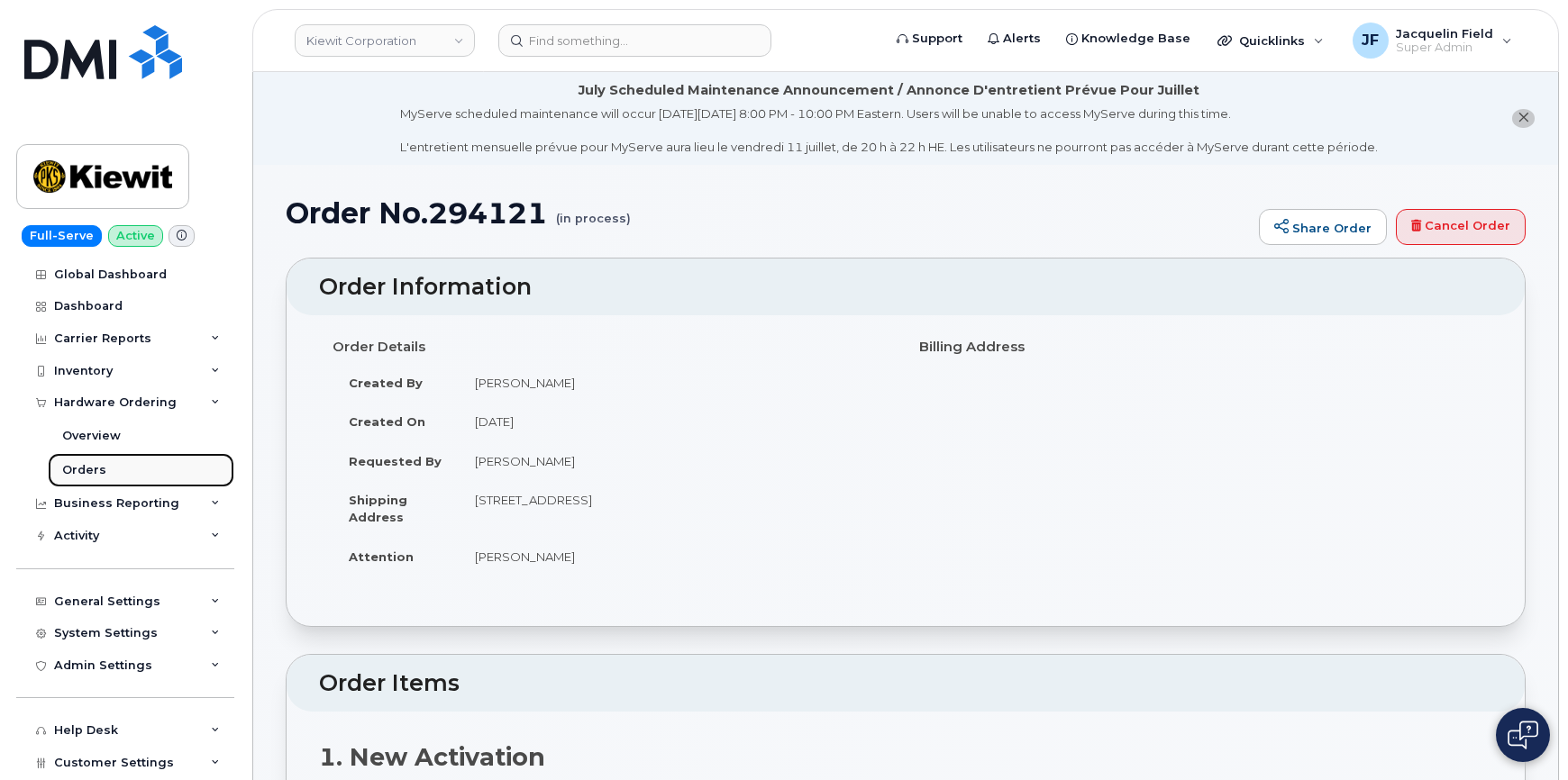 click on "Orders" at bounding box center (84, 470) 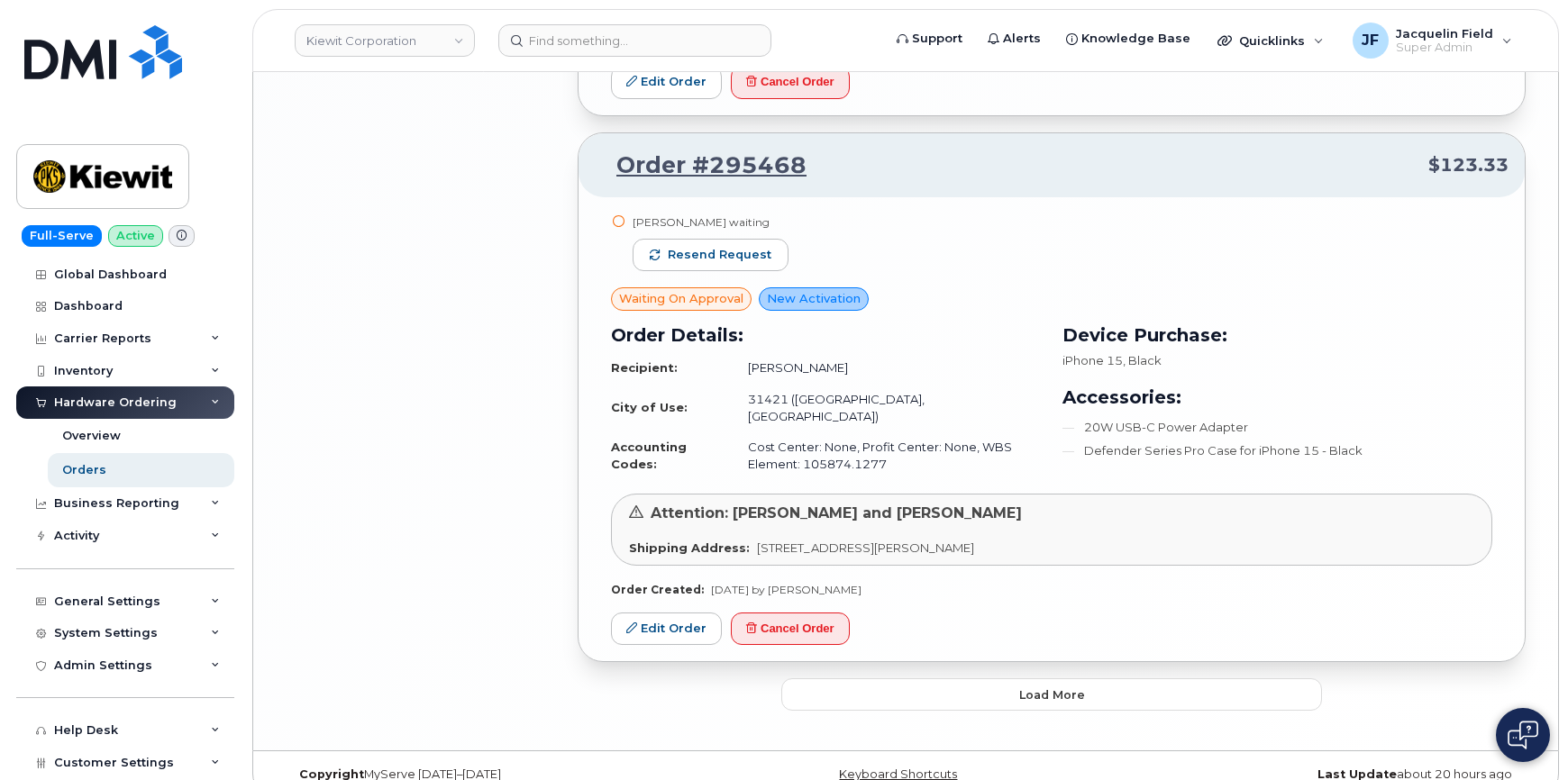 scroll, scrollTop: 3303, scrollLeft: 0, axis: vertical 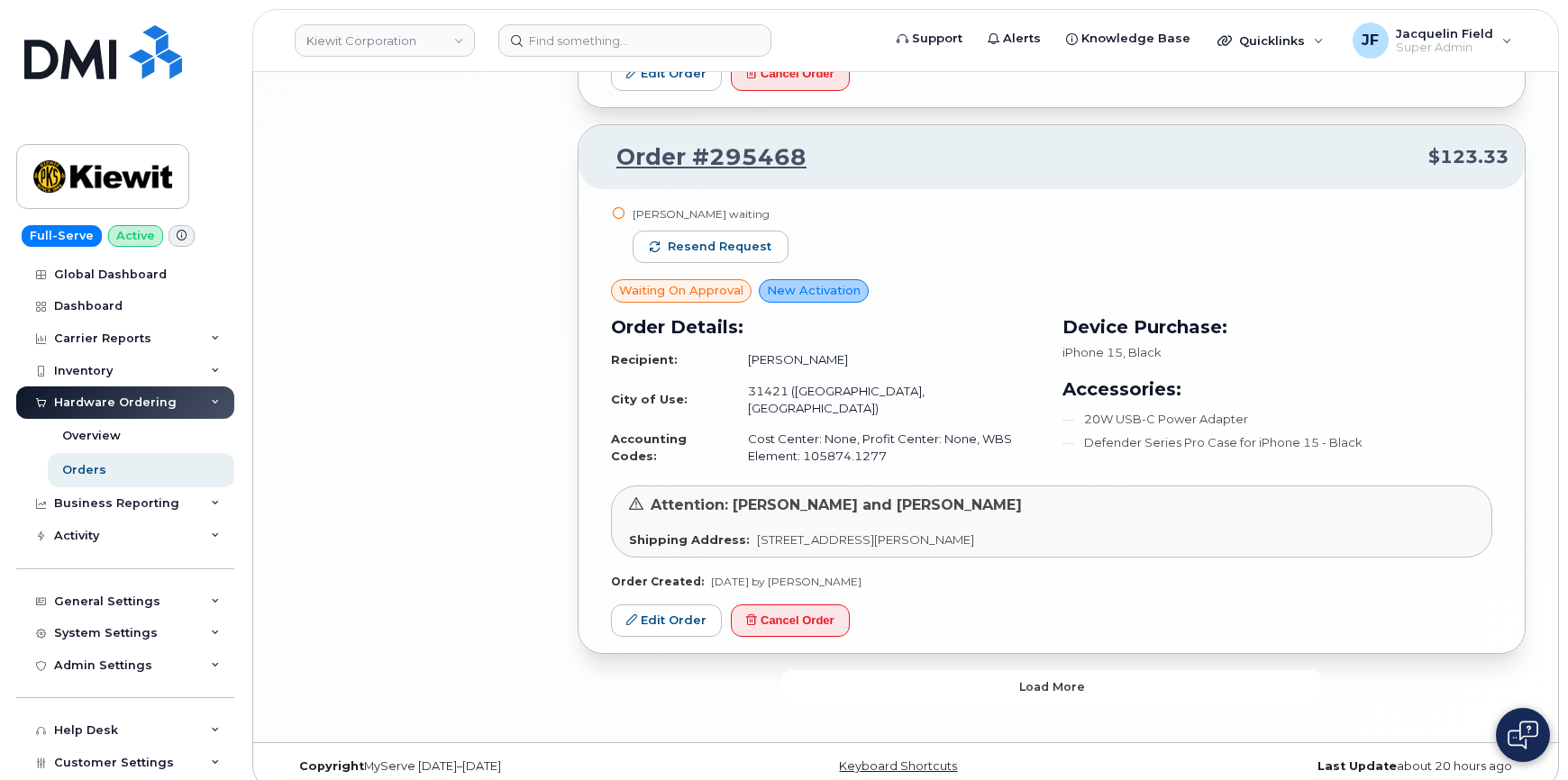 click on "Load more" at bounding box center (1052, 686) 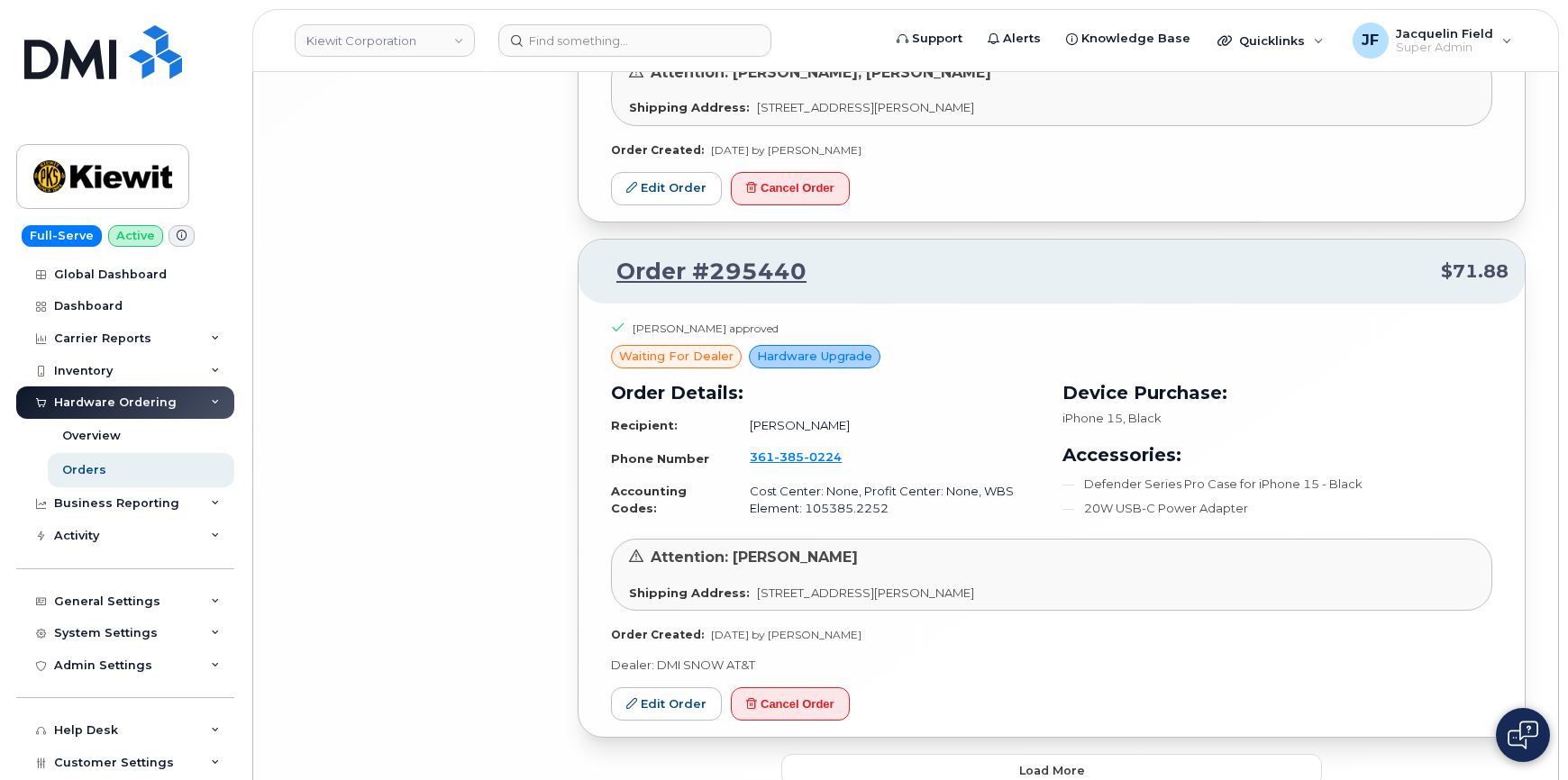 scroll, scrollTop: 7300, scrollLeft: 0, axis: vertical 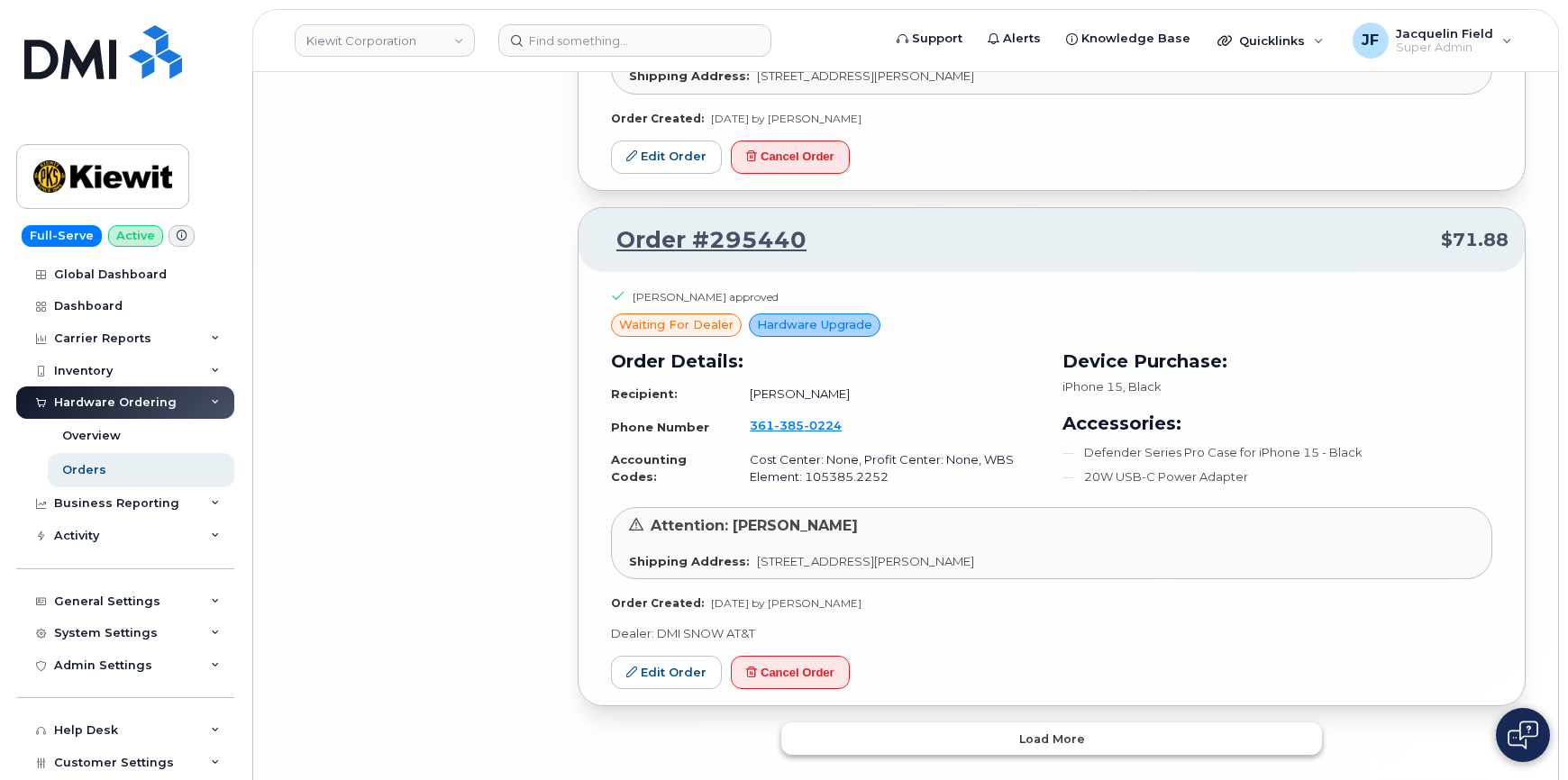 click on "Load more" at bounding box center (1052, 739) 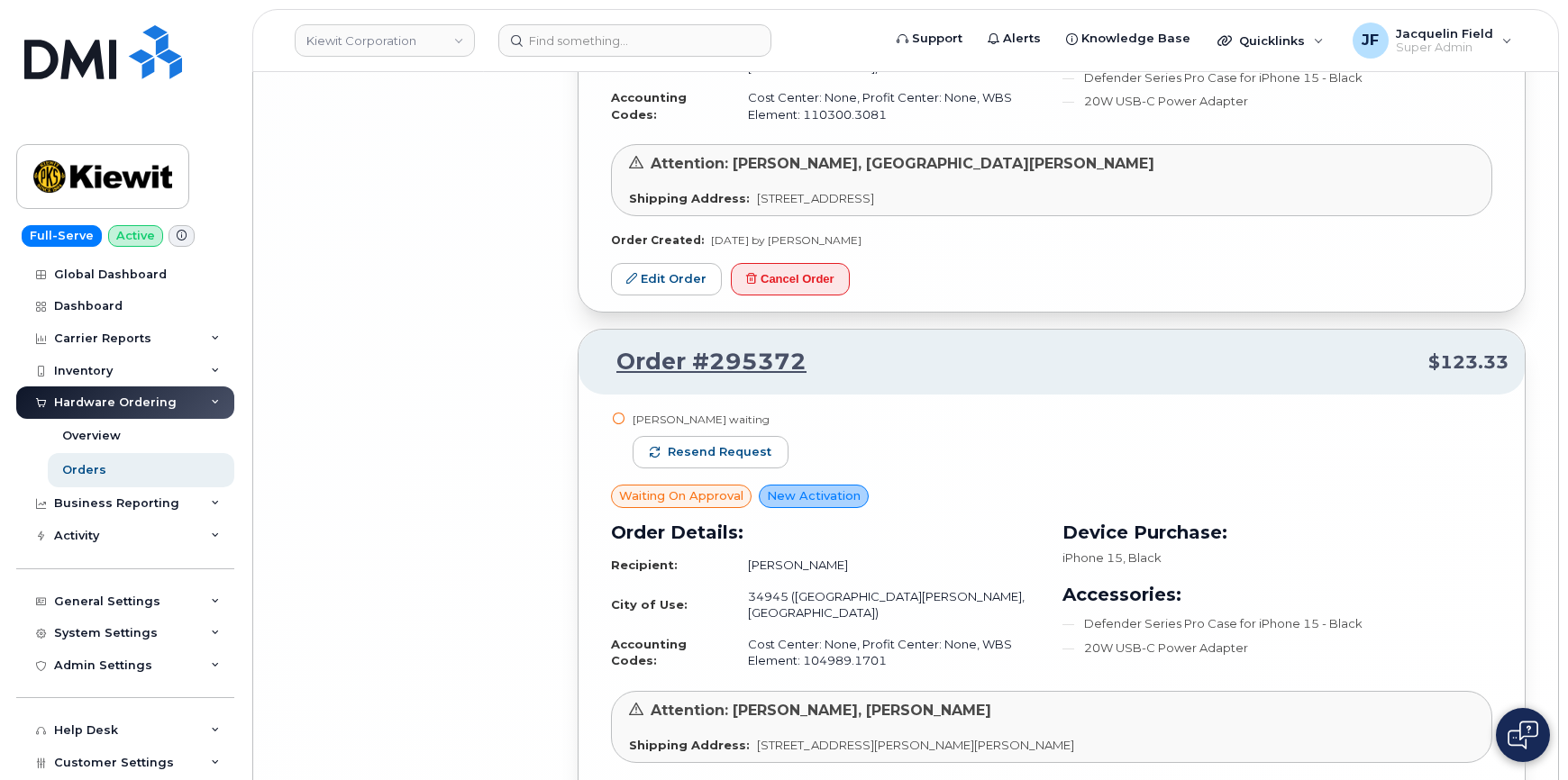 scroll, scrollTop: 11442, scrollLeft: 0, axis: vertical 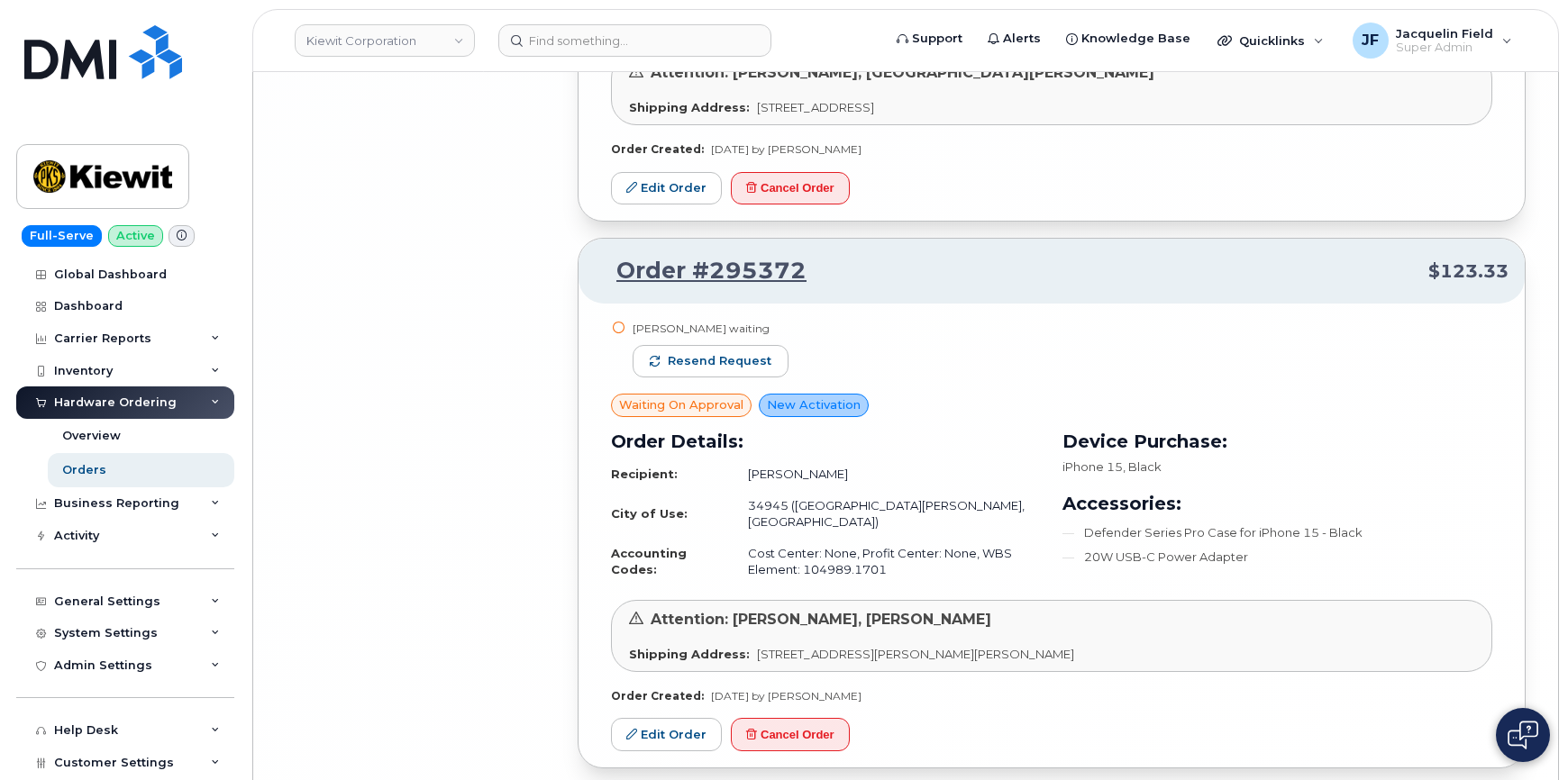 click on "Load more" at bounding box center (1052, 801) 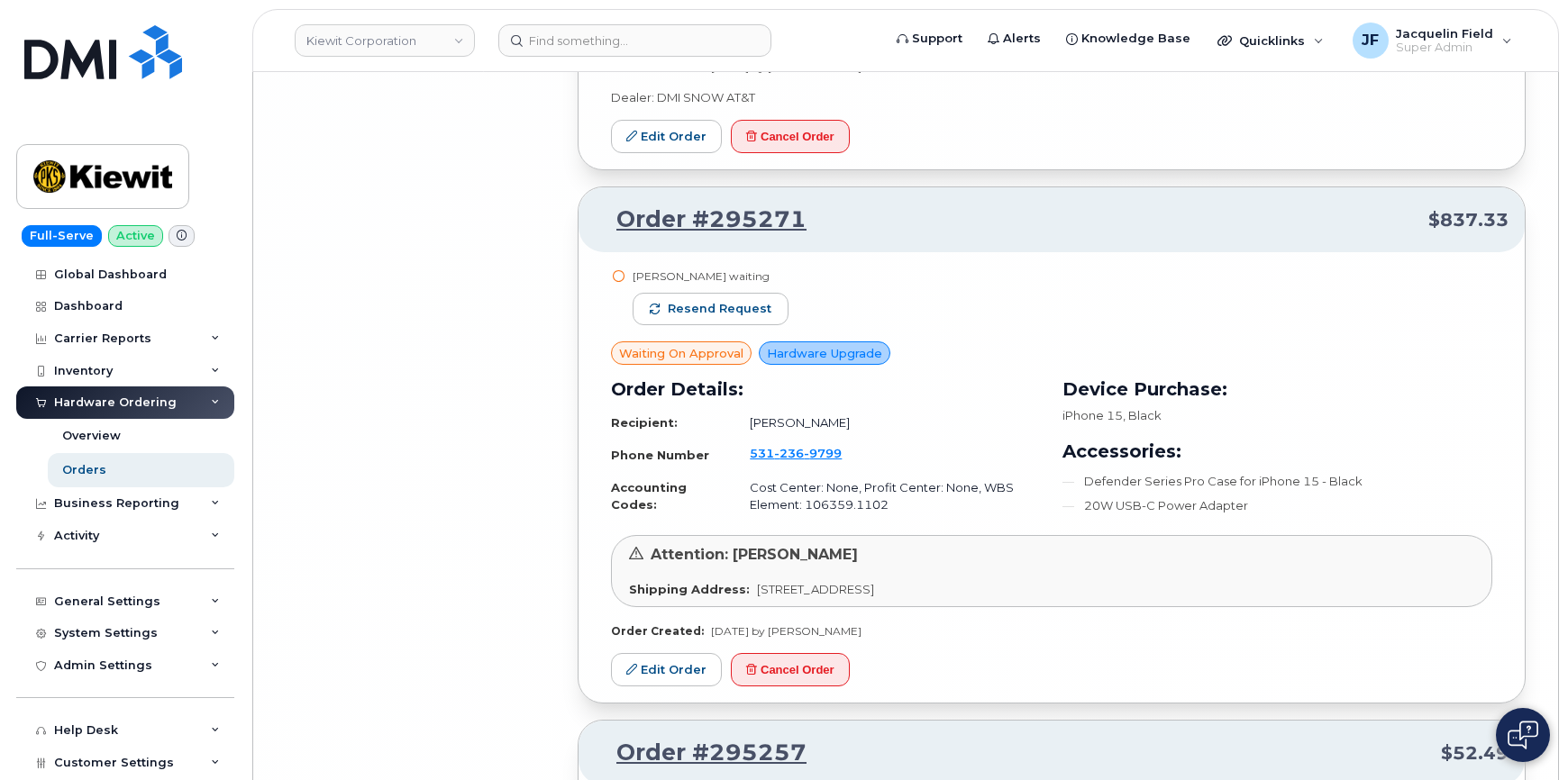 scroll, scrollTop: 15159, scrollLeft: 0, axis: vertical 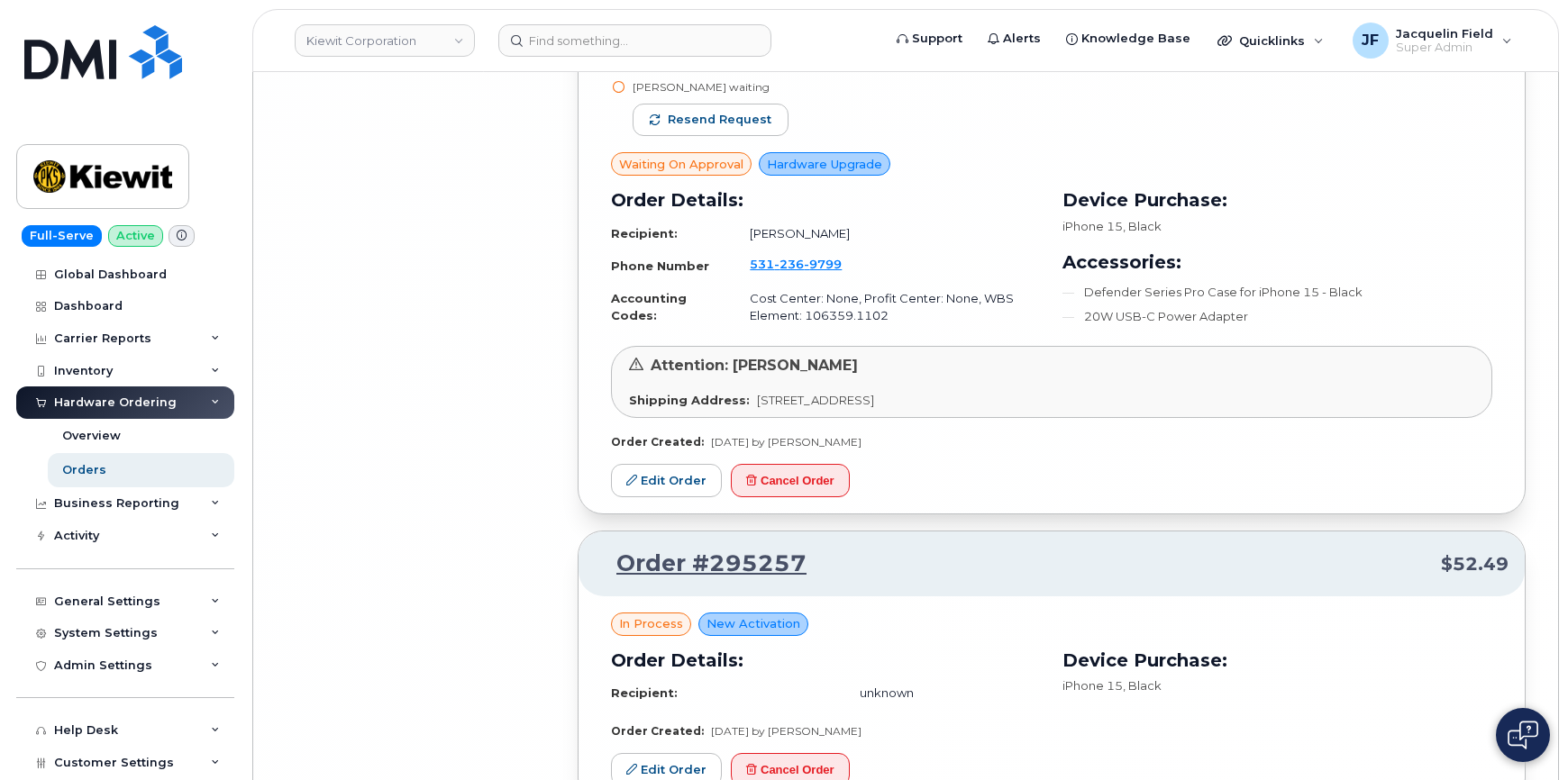 click on "Order #295492 $419.99 in process New Activation Order Details: Recipient: unknown Device Purchase: Tablet iPad A16 (2025) Order Created: Jul 11, 2025 by John Helwagen  Edit Order  Cancel Order Order #295490 $419.99 in process New Activation Order Details: Recipient: unknown Device Purchase: Tablet iPad A16 (2025) Order Created: Jul 11, 2025 by Jacob Shepherd  Edit Order  Cancel Order Order #295481 $123.33 in process Hardware Upgrade Order Details: Recipient: unknown Phone Number 316 452 3360 Accounting Codes: Cost Center: None, Profit Center: None, WBS Element: 110300.3081 Device Purchase: iPhone 15 , Black Accessories: Defender Series Pro Case for iPhone 15 - Black 20W USB-C Power Adapter Attention: Charles Carnes Shipping Address: 104 E Piankashaw St, Paola, KS, 66071, USA Order Created: Jul 10, 2025 by Ebony Ross  Edit Order  Cancel Order Order #295478 $52.49 Ryan Mckeever waiting Resend request Waiting On Approval Hardware Upgrade Order Details: Recipient: Michael Howard Phone Number 406 499 3208 190900 1" at bounding box center [1052, -7065] 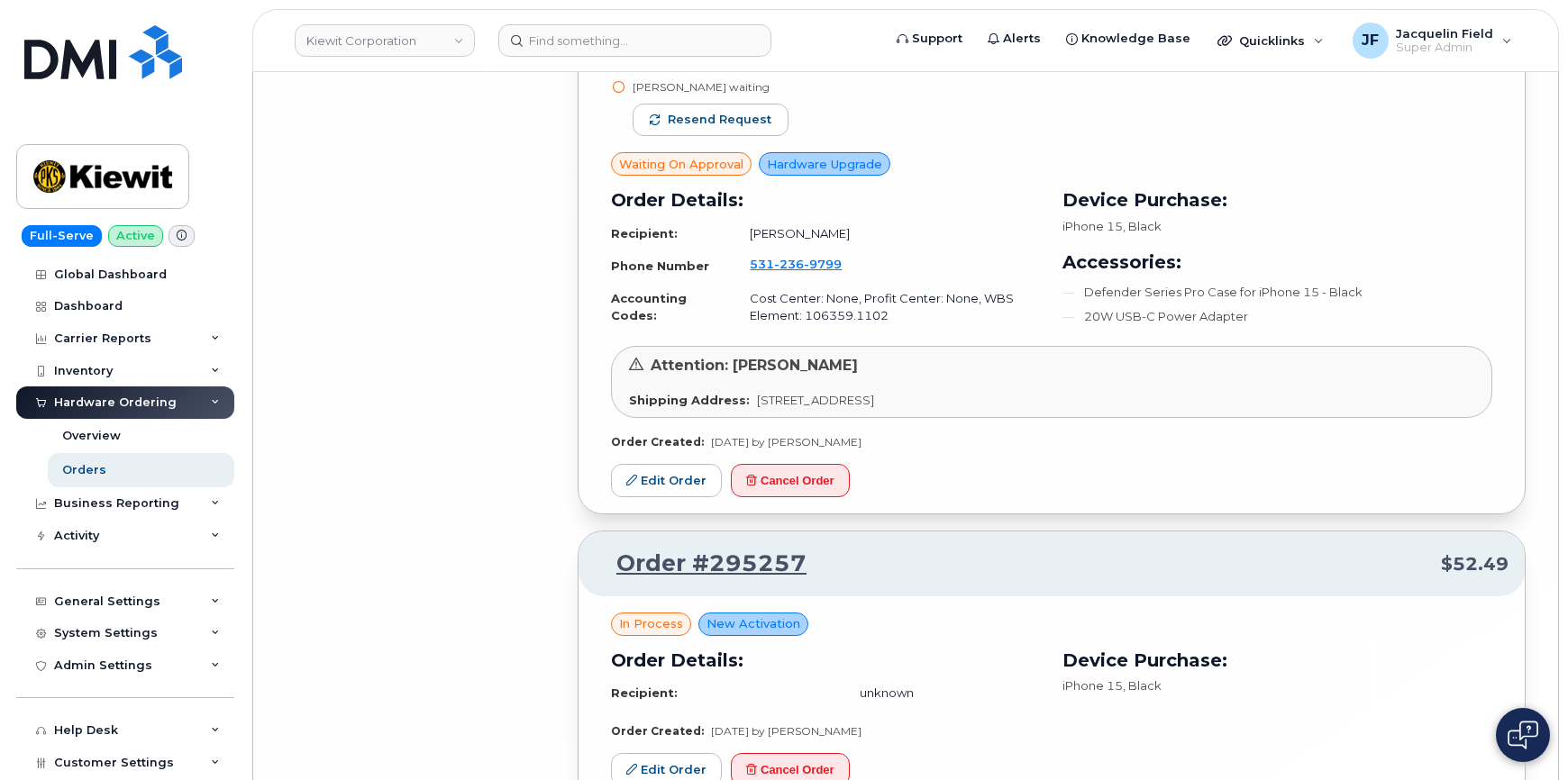 click on "Load more" at bounding box center (1052, 836) 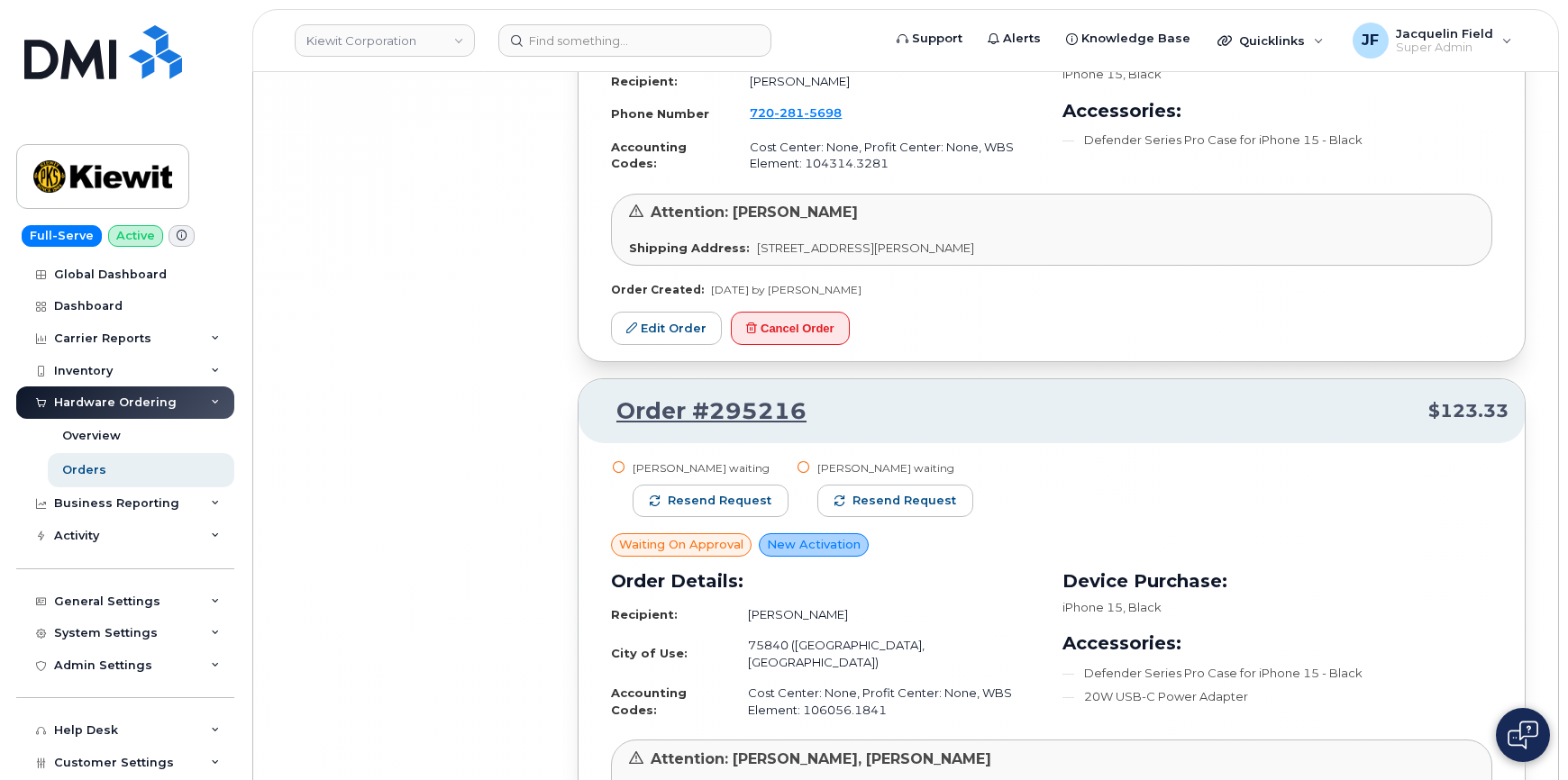 scroll, scrollTop: 19100, scrollLeft: 0, axis: vertical 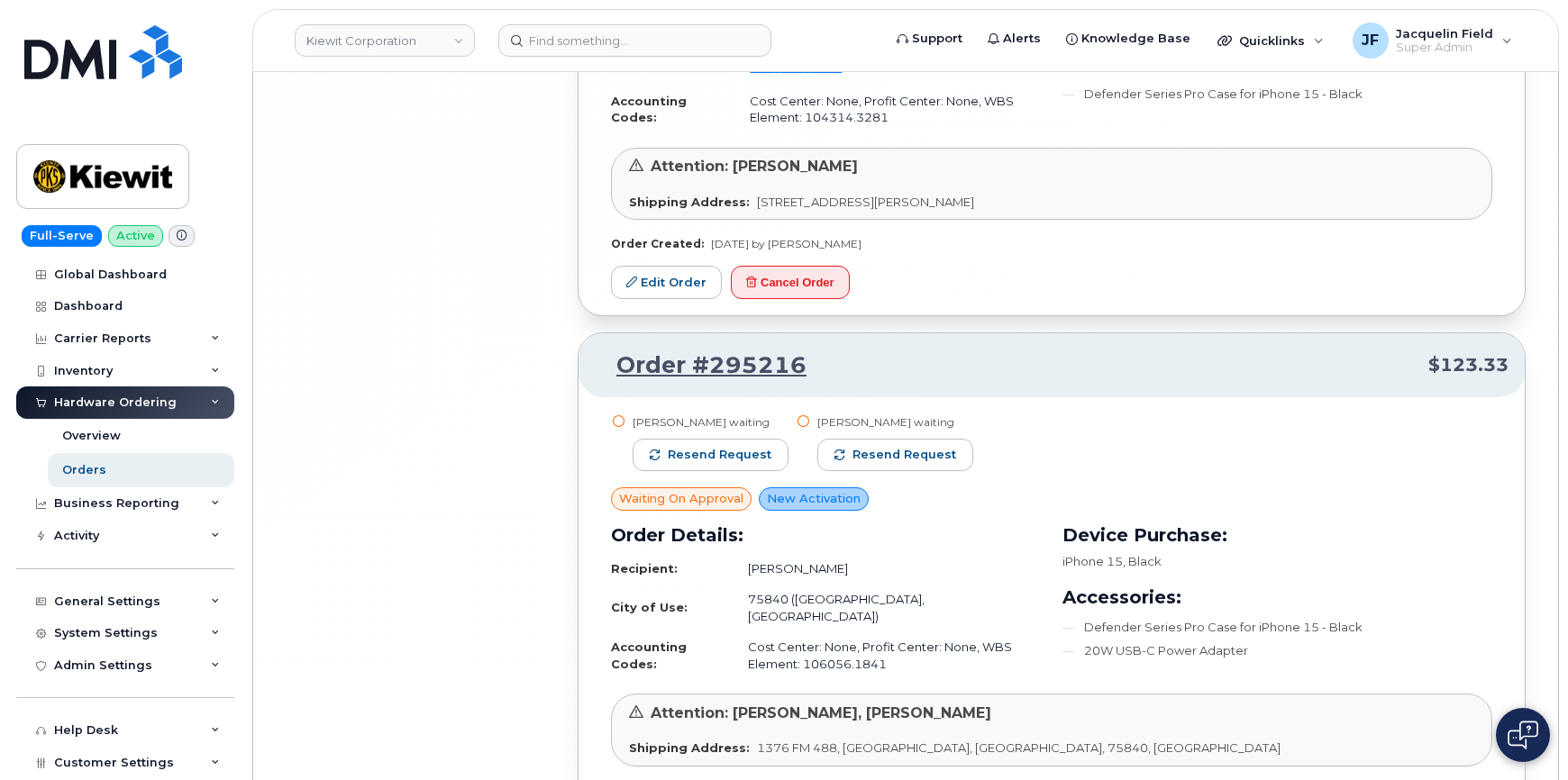 click on "Load more" at bounding box center [1052, 895] 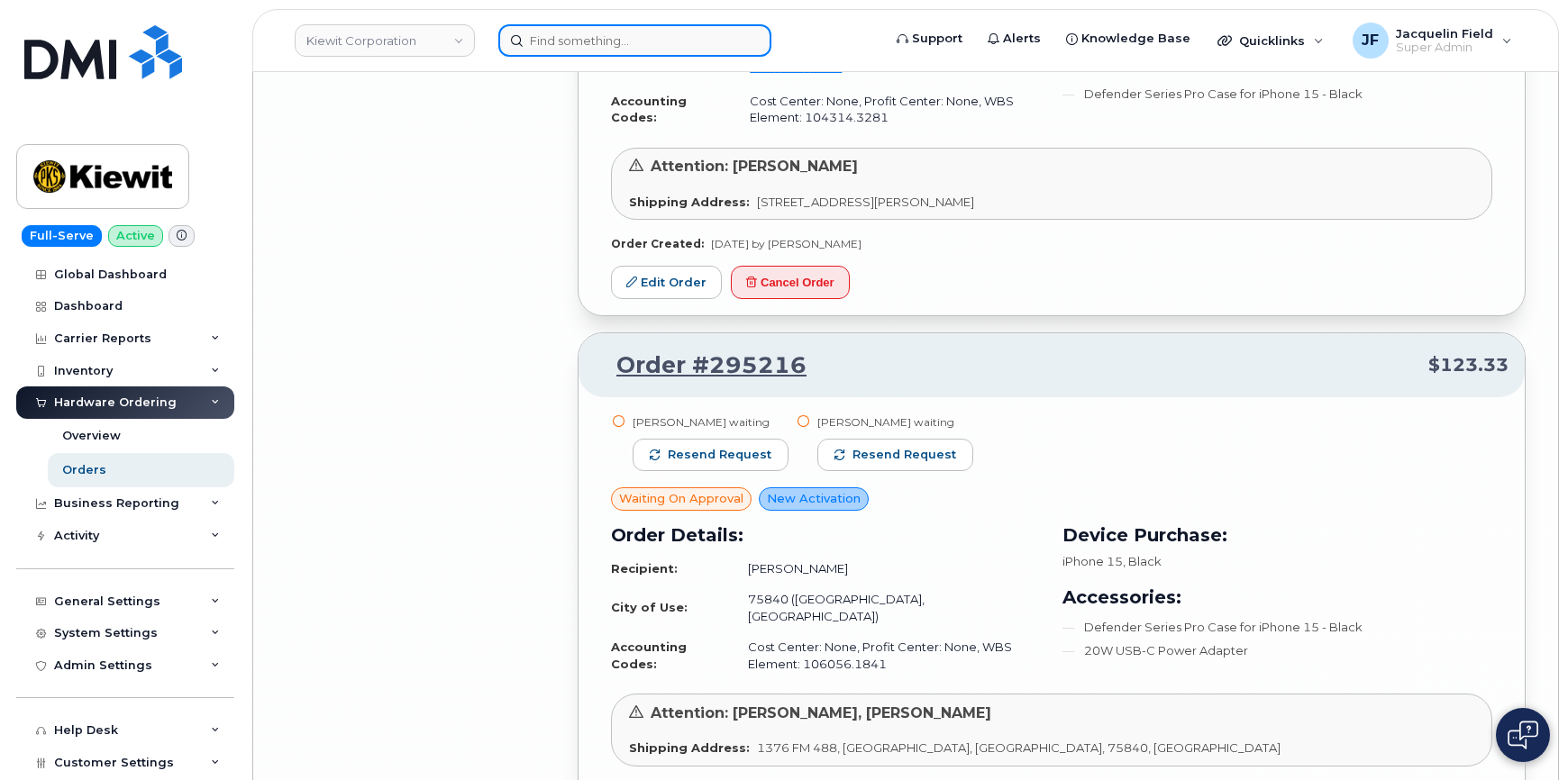 drag, startPoint x: 572, startPoint y: 45, endPoint x: 605, endPoint y: 48, distance: 33.136083 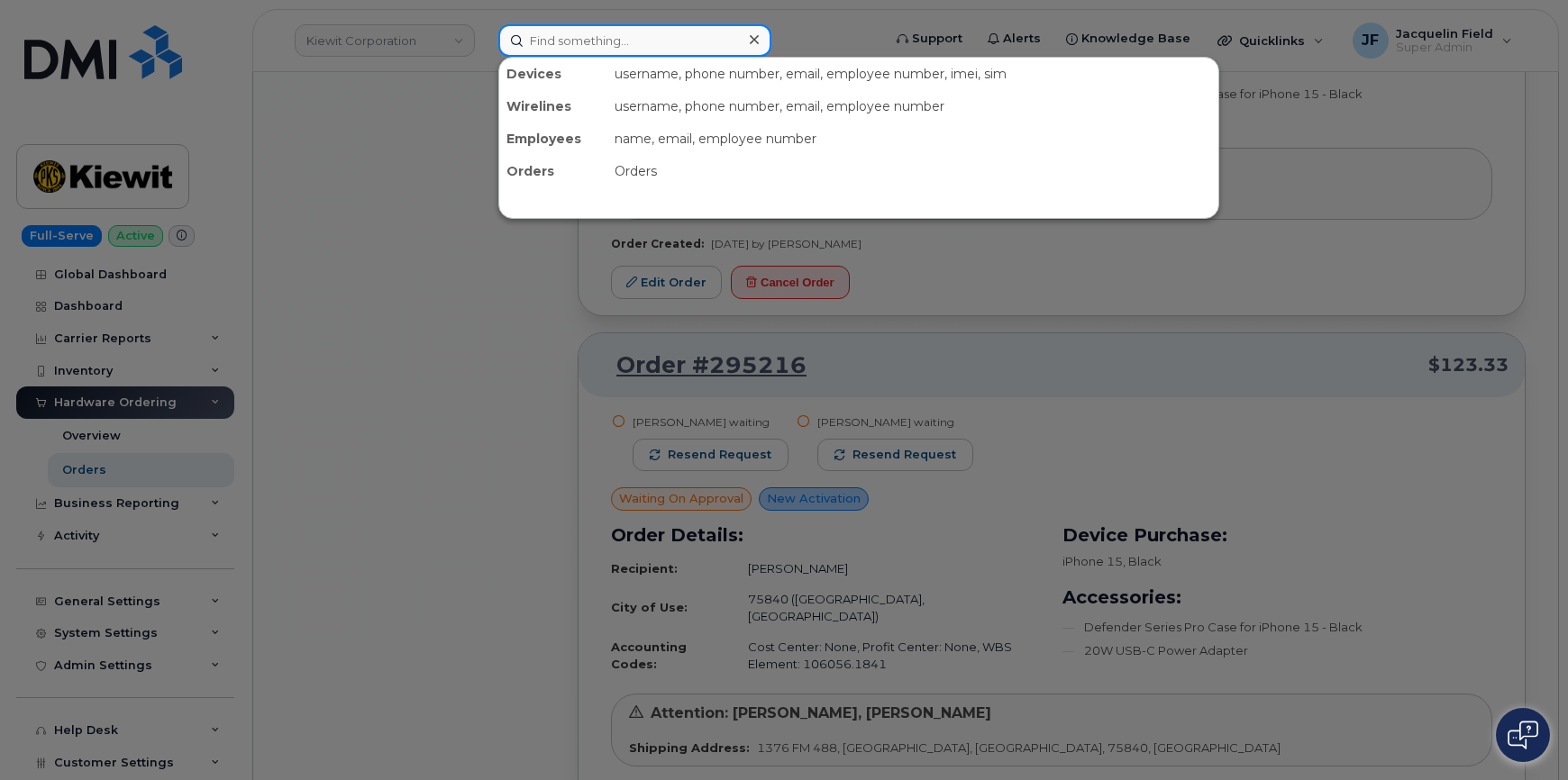 paste on "3308393806" 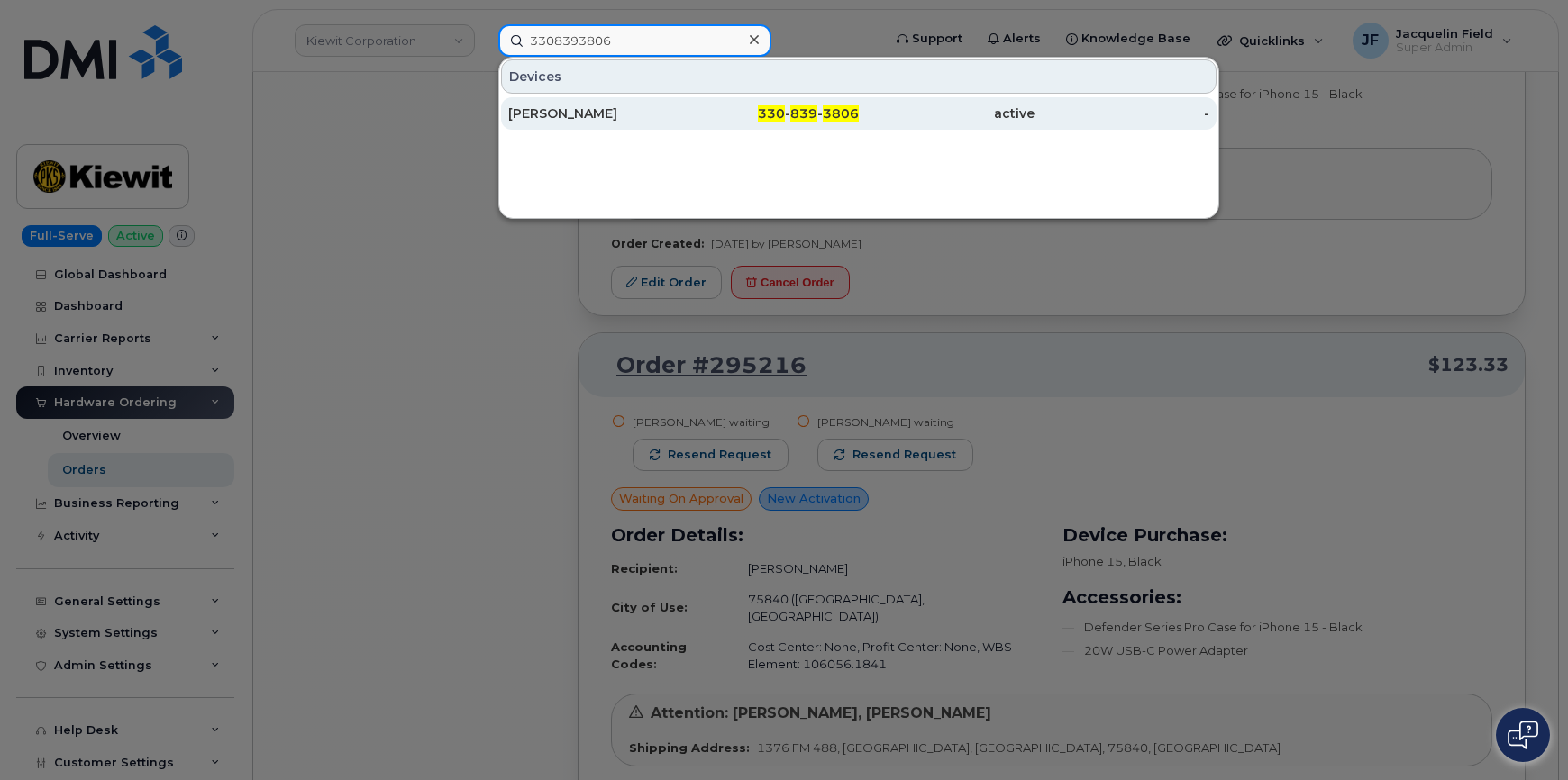 type on "3308393806" 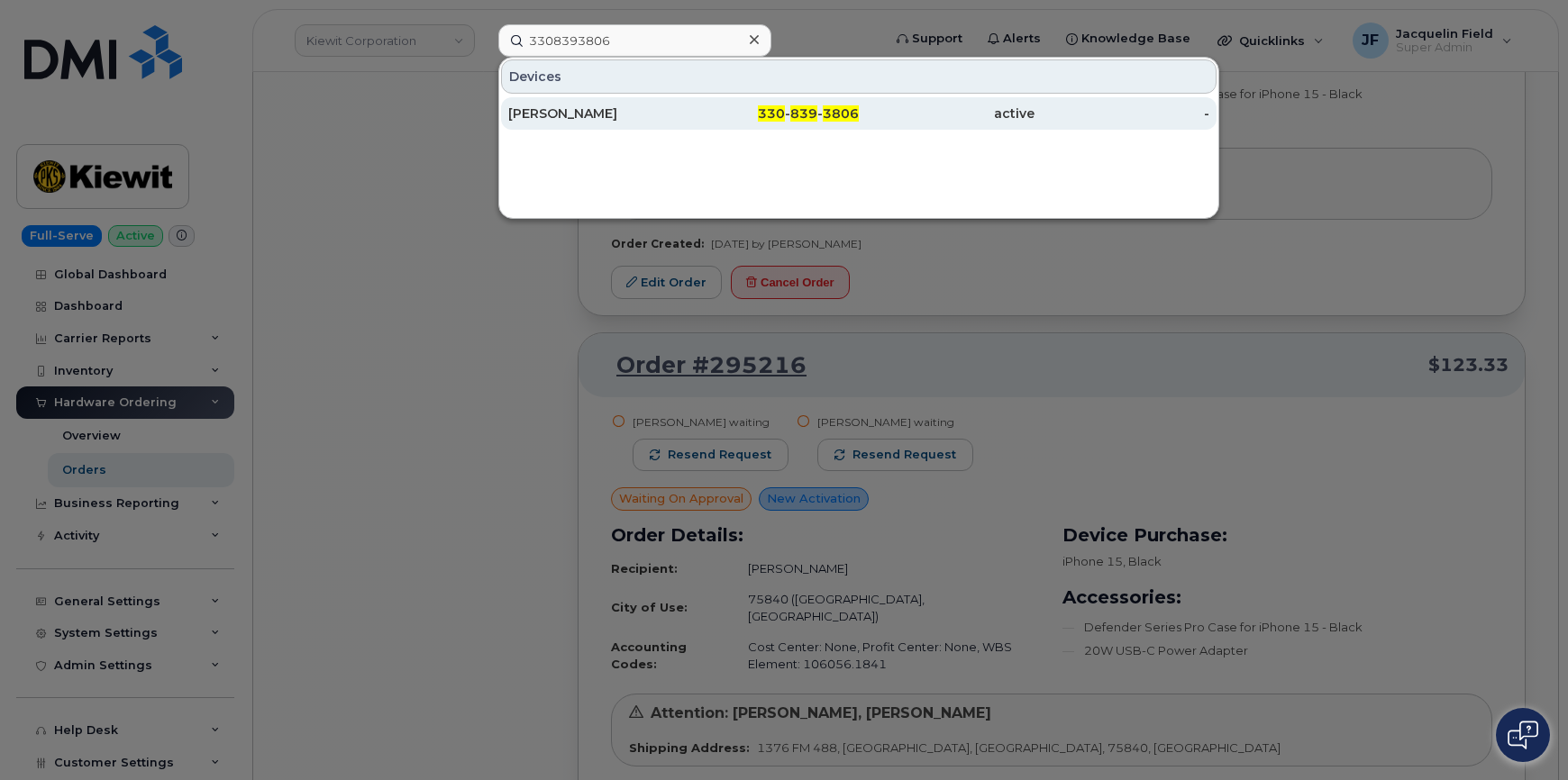 click on "[PERSON_NAME]" at bounding box center (596, 113) 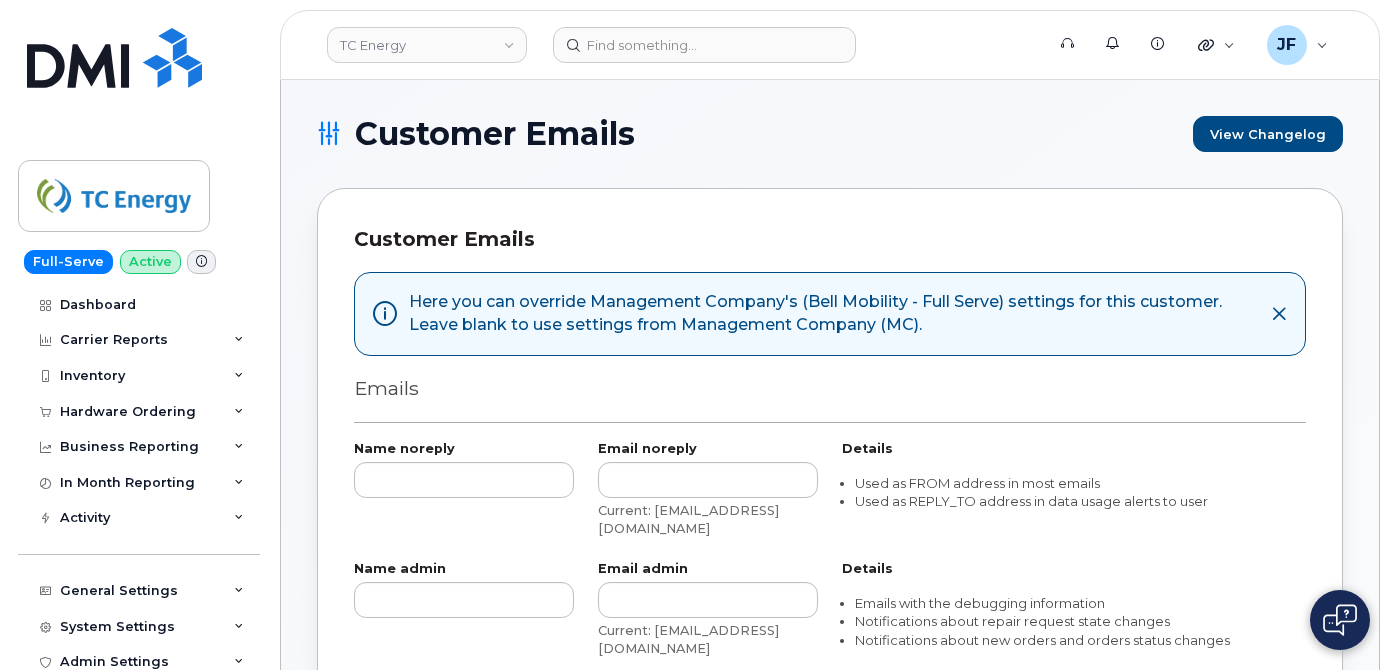 scroll, scrollTop: 1880, scrollLeft: 0, axis: vertical 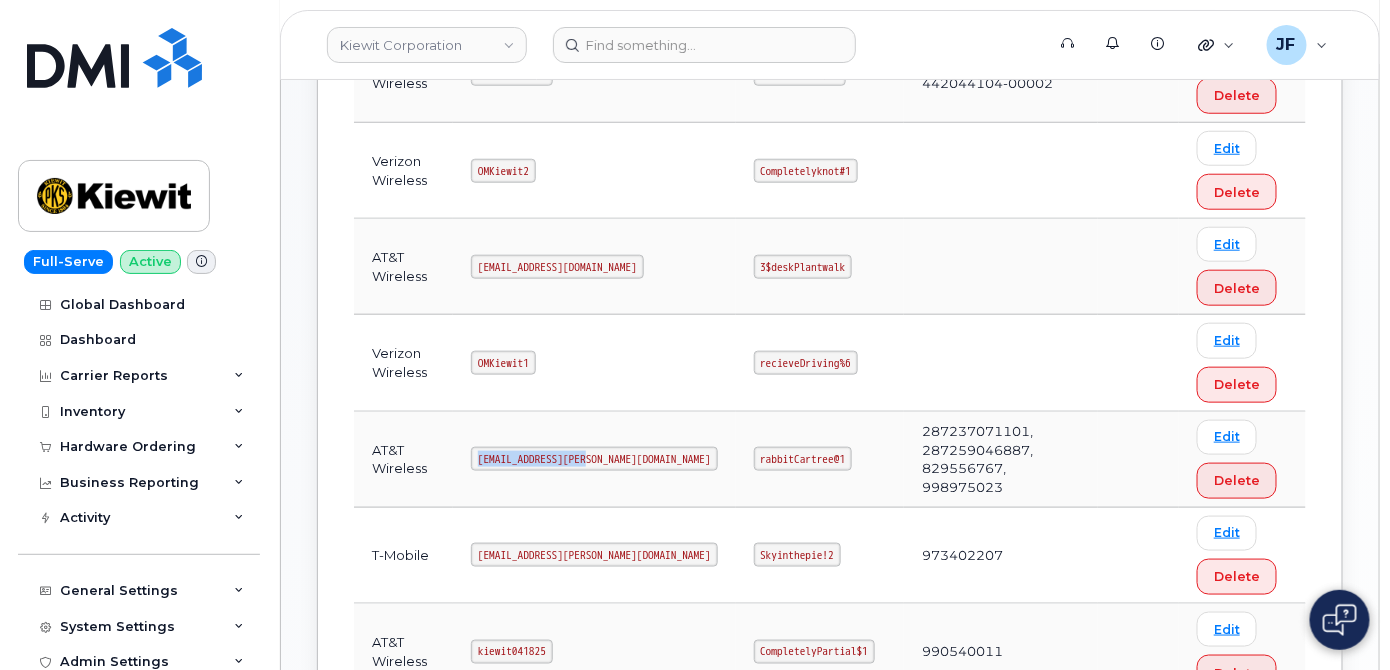 drag, startPoint x: 482, startPoint y: 451, endPoint x: 621, endPoint y: 459, distance: 139.23003 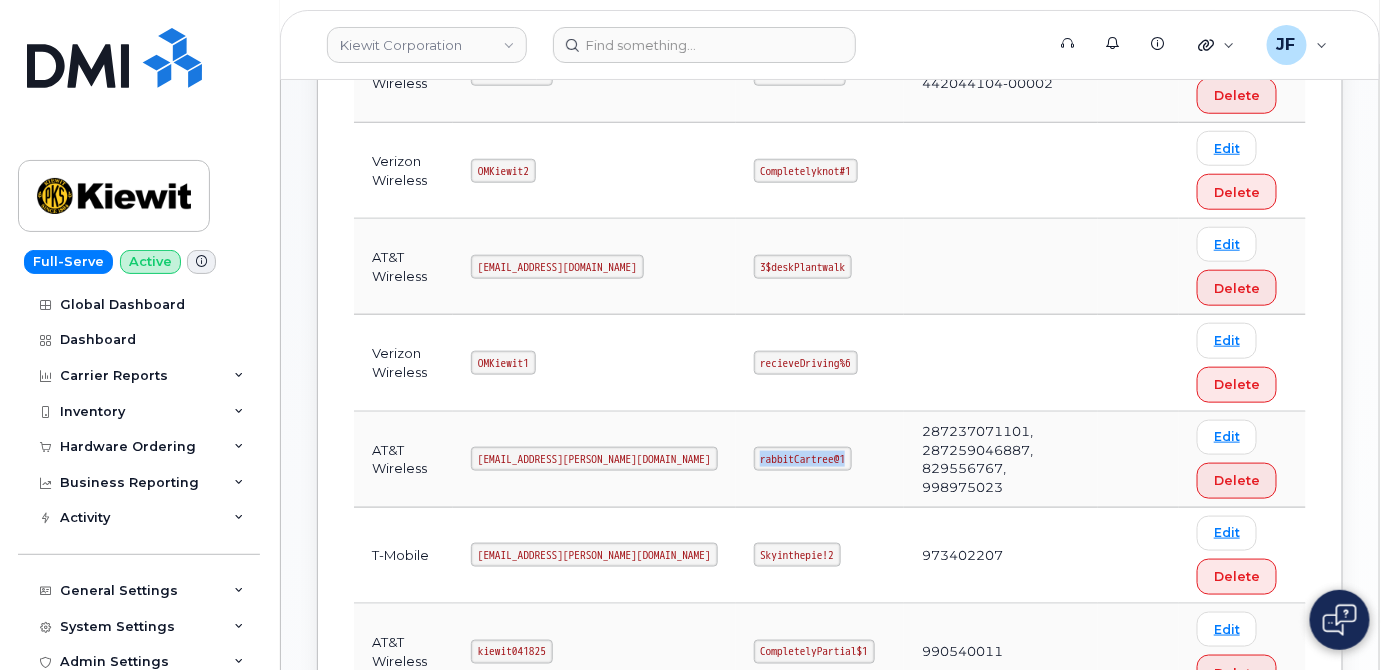 drag, startPoint x: 719, startPoint y: 451, endPoint x: 863, endPoint y: 448, distance: 144.03125 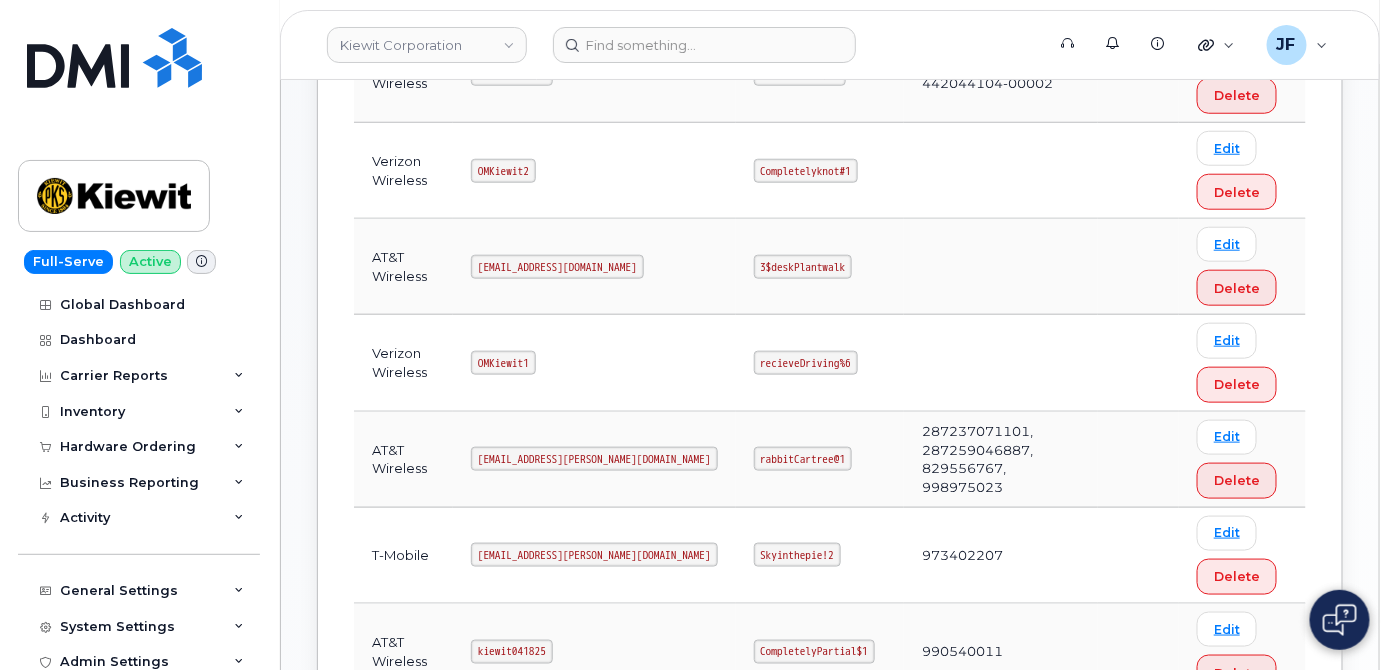 click on "rabbitCartree@1" at bounding box center [820, 460] 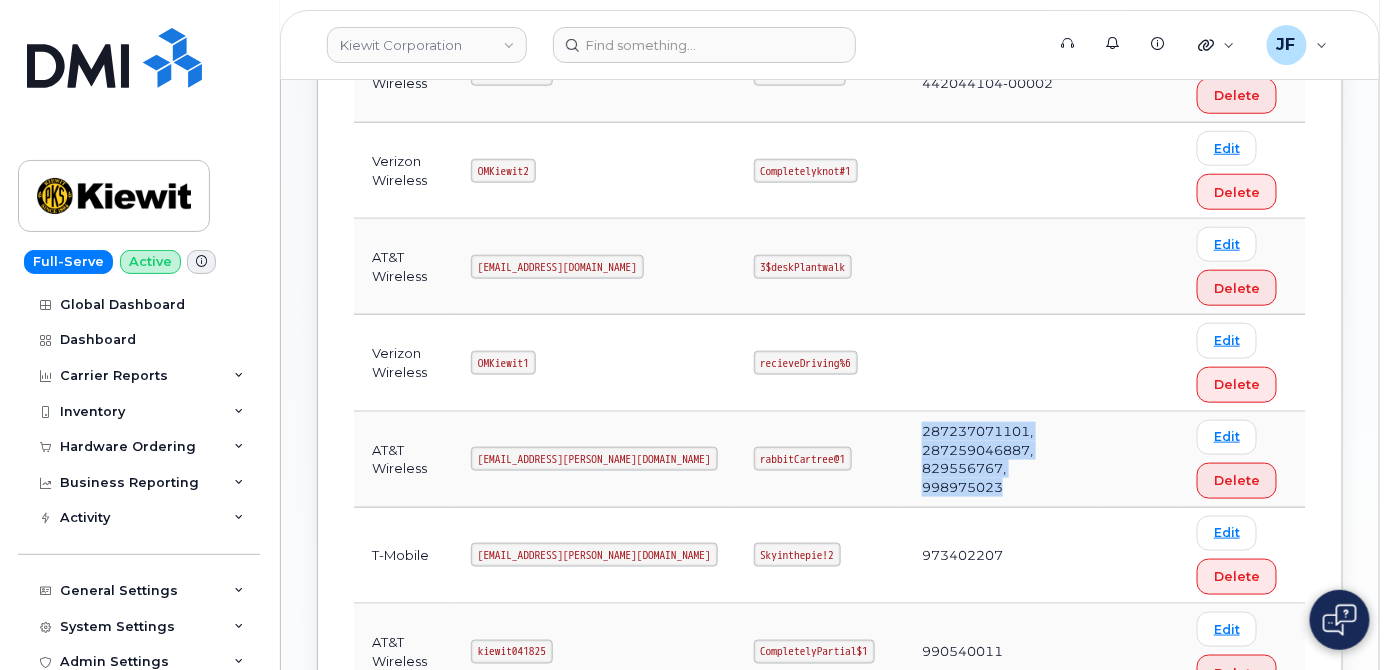 drag, startPoint x: 893, startPoint y: 430, endPoint x: 1080, endPoint y: 476, distance: 192.57466 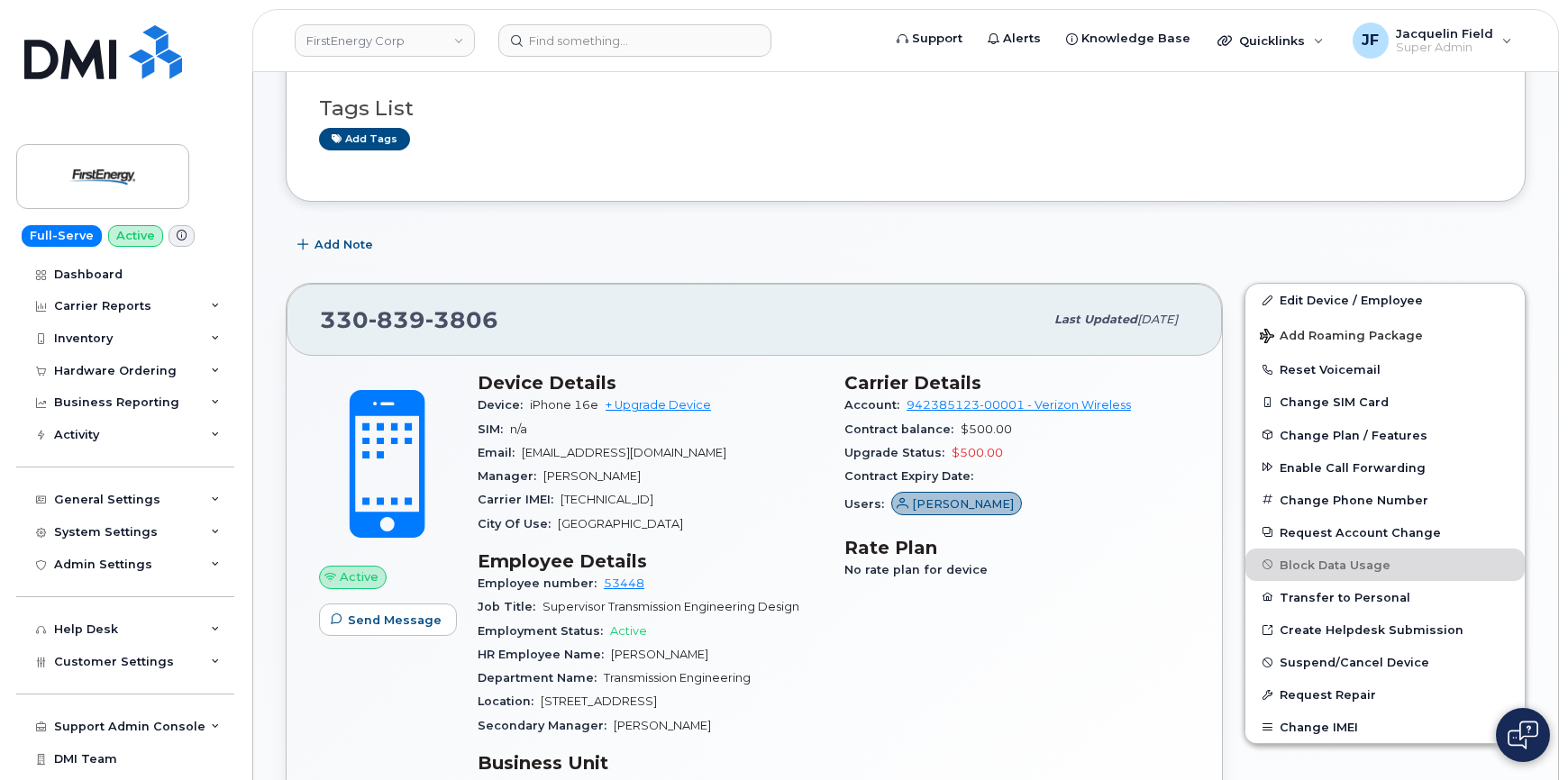 scroll, scrollTop: 491, scrollLeft: 0, axis: vertical 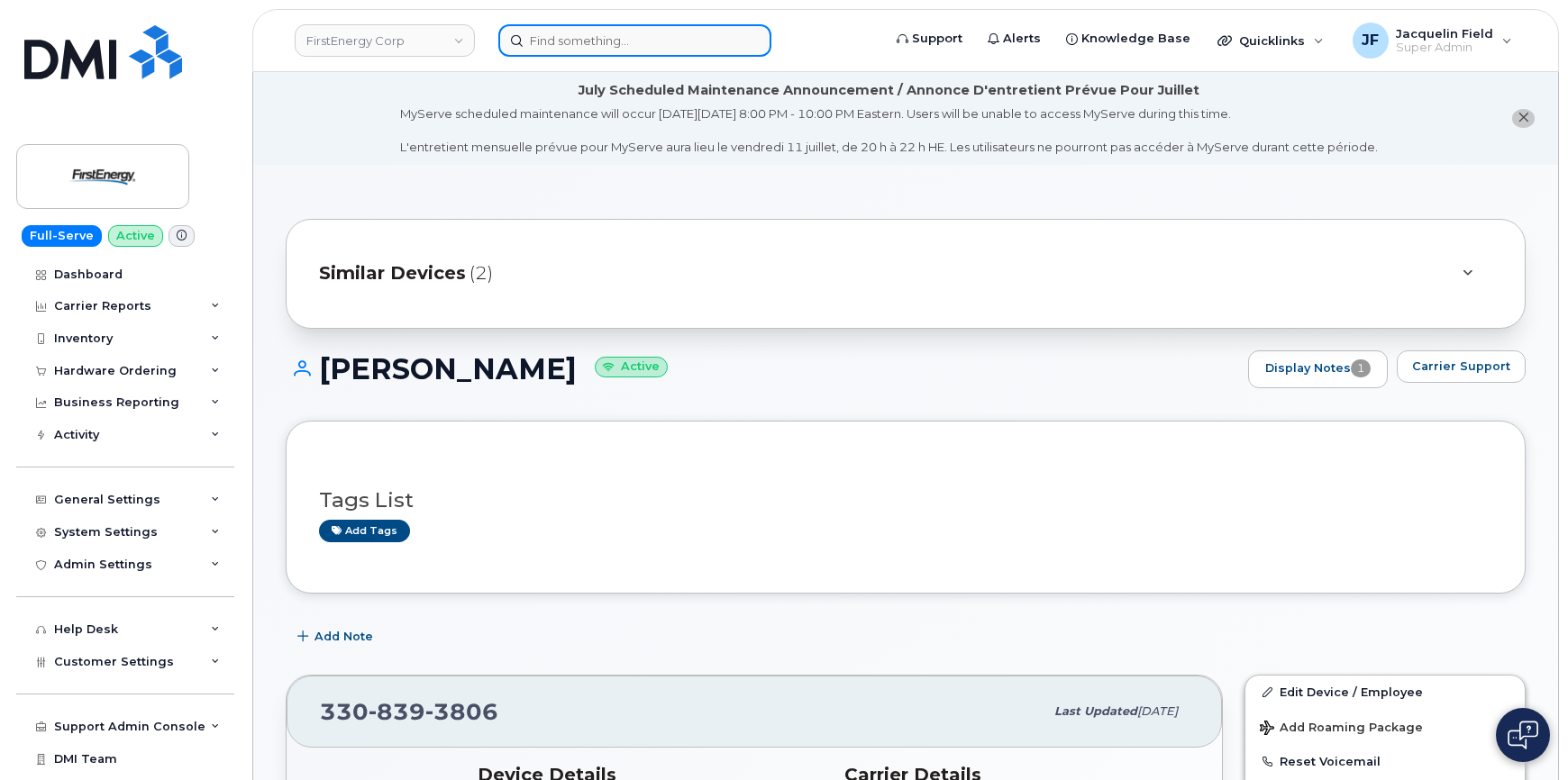 click at bounding box center (634, 41) 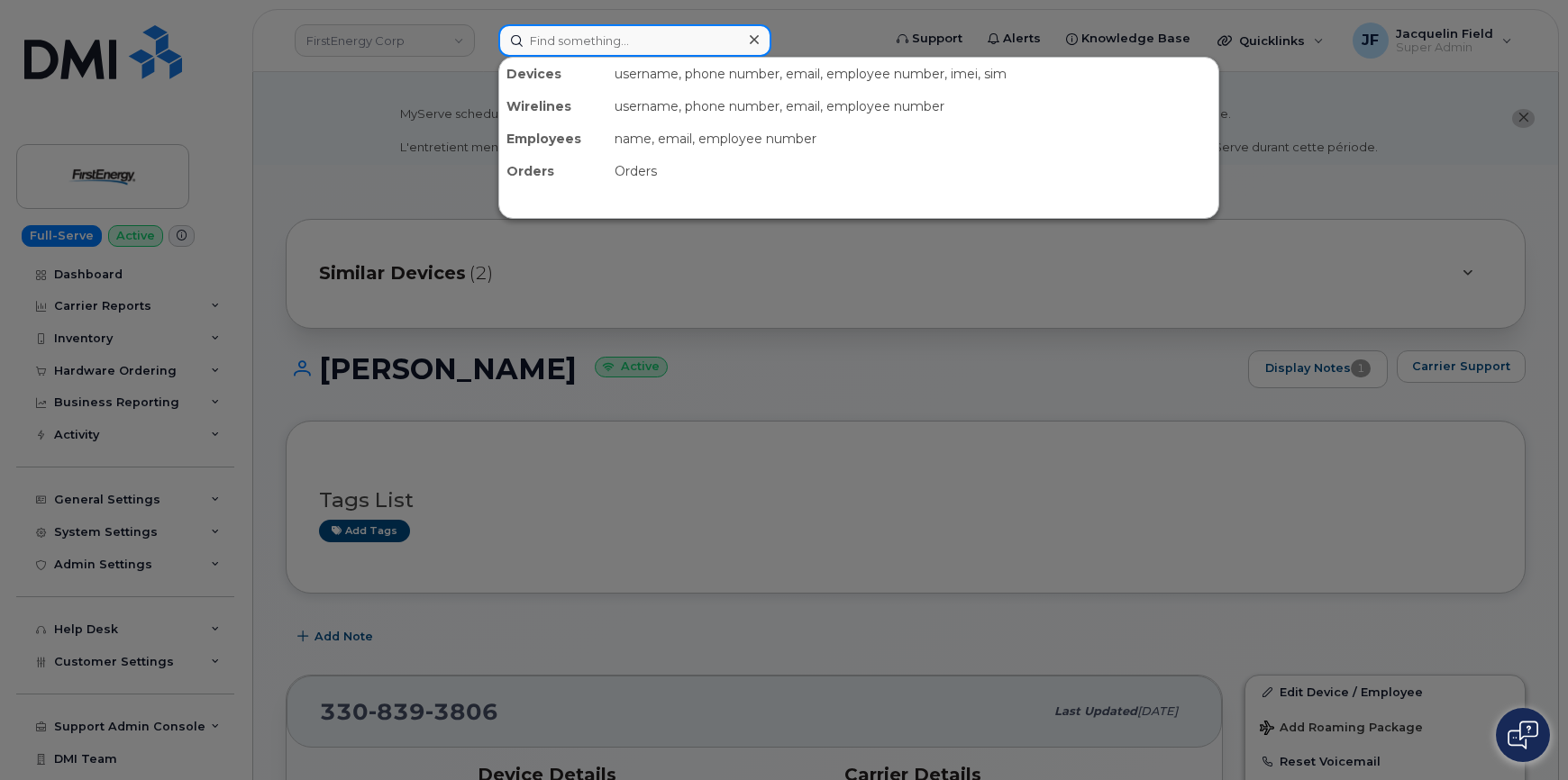 paste on "[PHONE_NUMBER]" 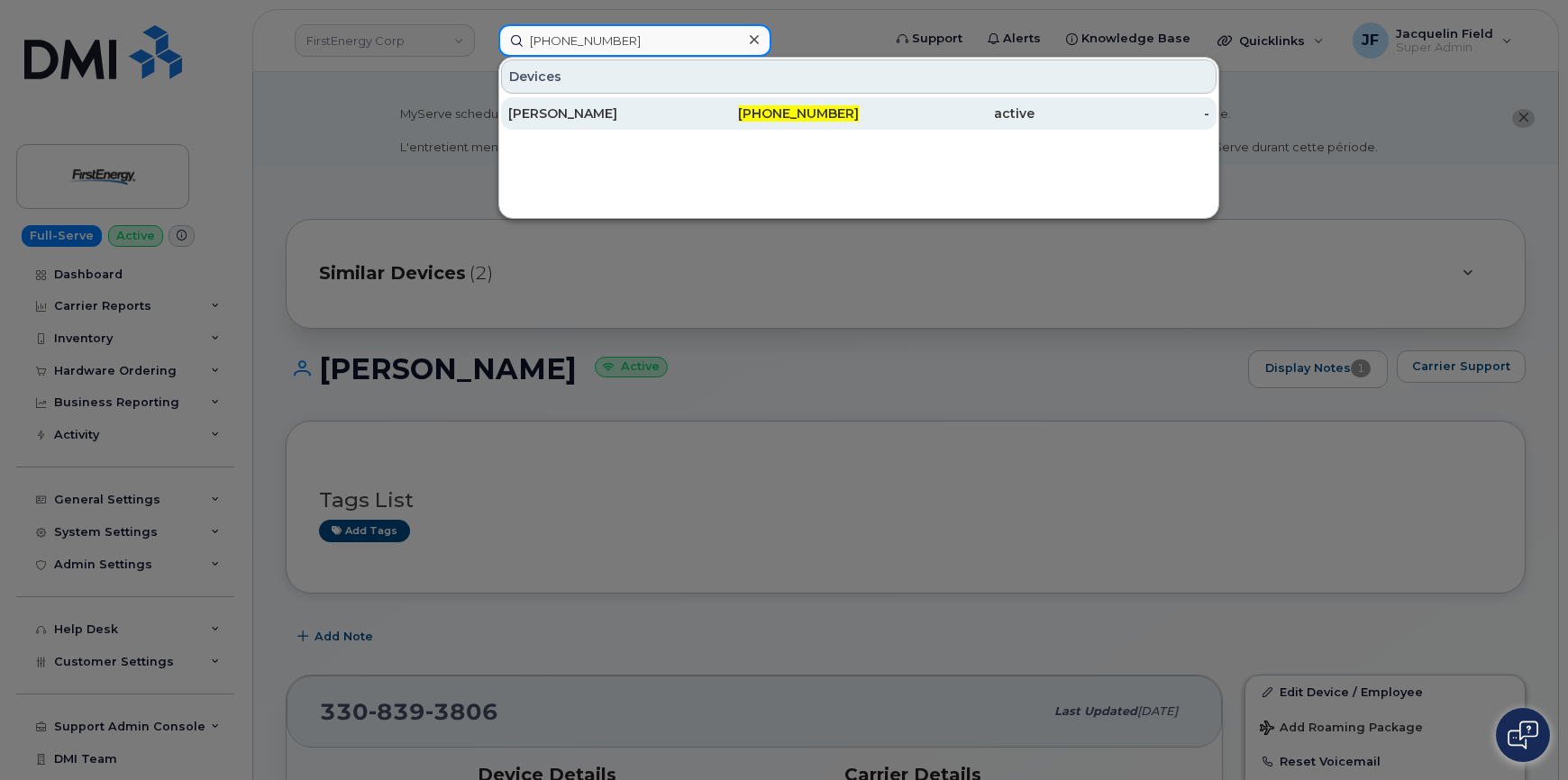 type on "[PHONE_NUMBER]" 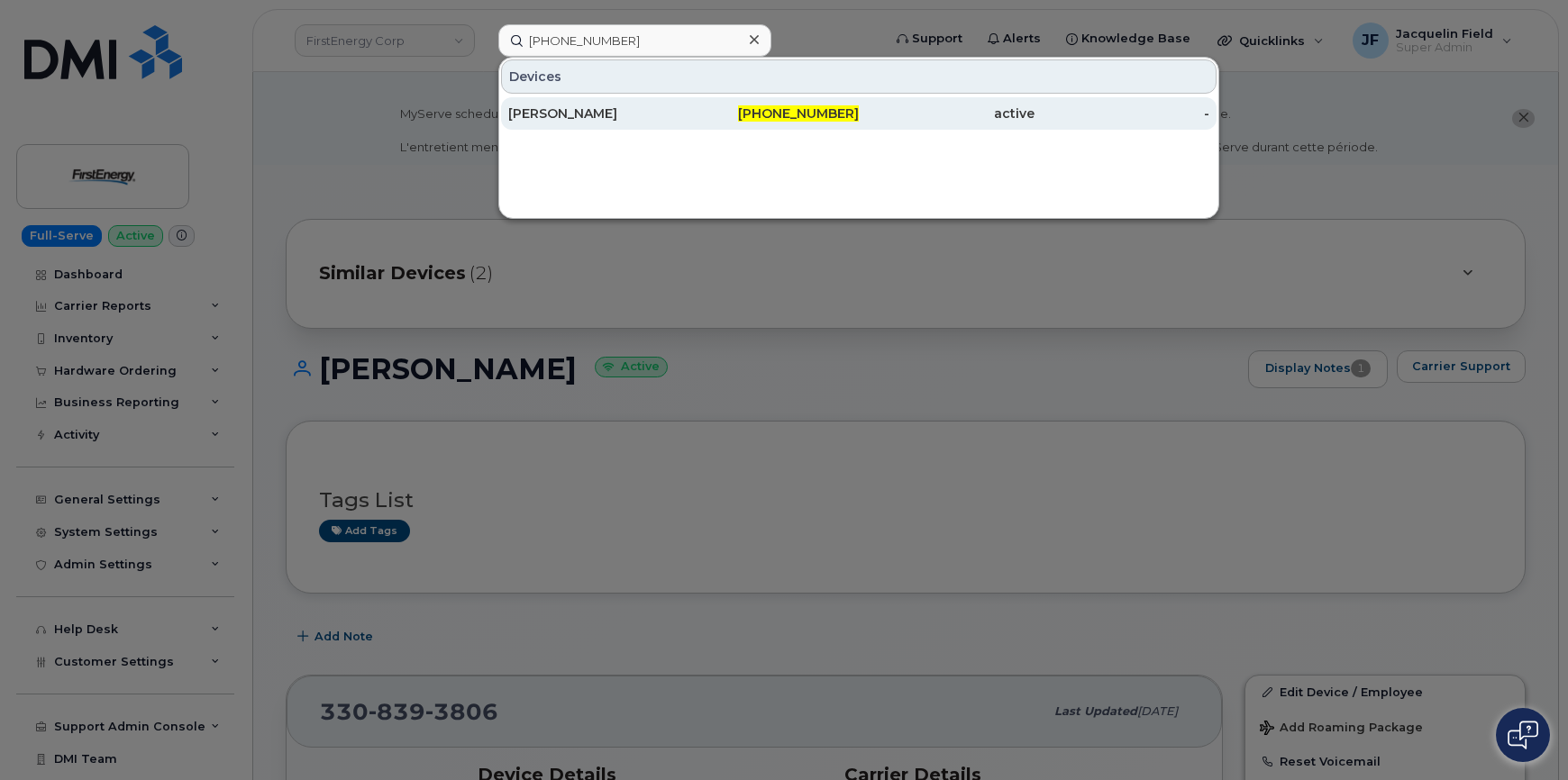 click on "[PERSON_NAME]" at bounding box center (596, 113) 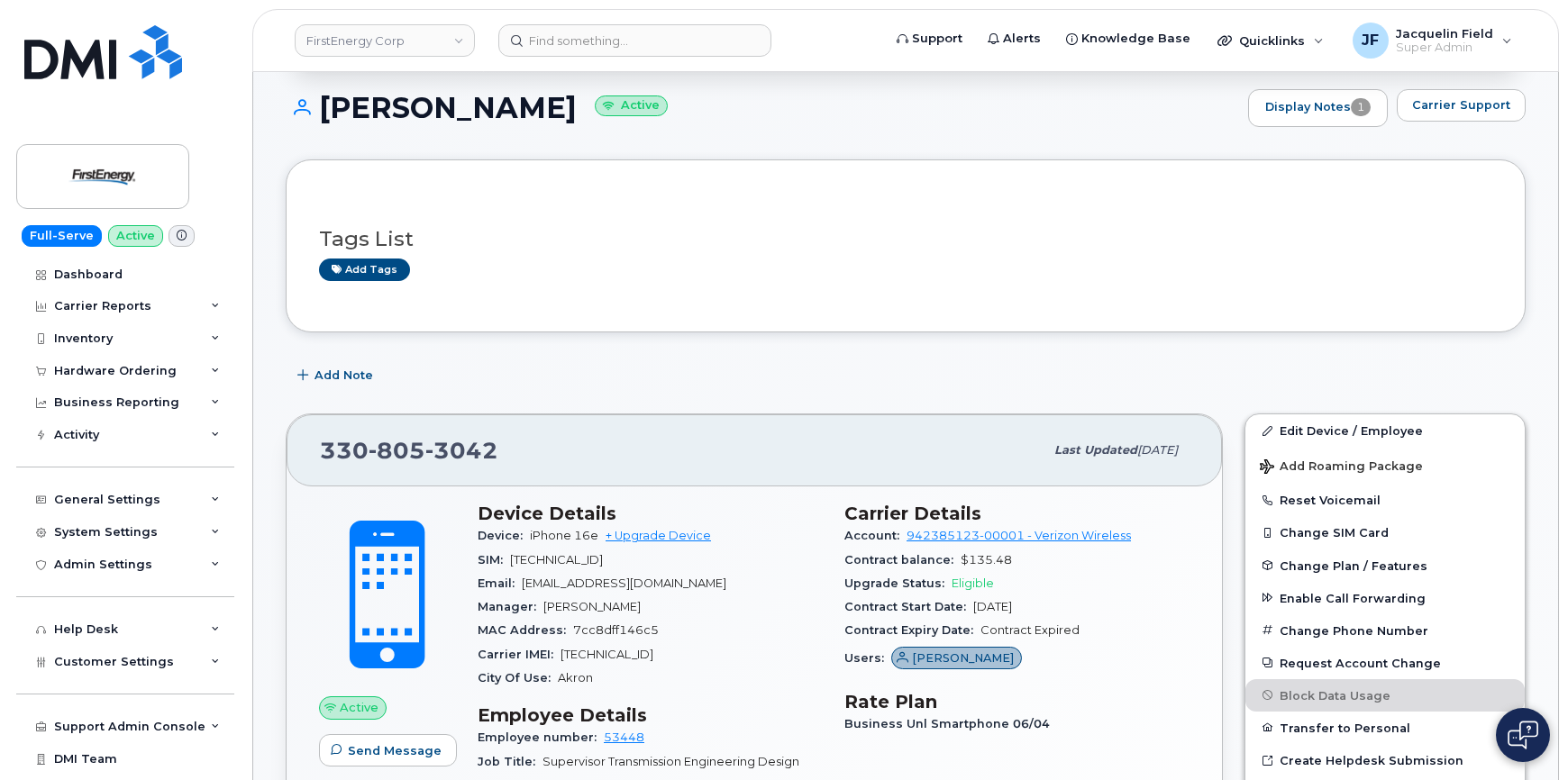 scroll, scrollTop: 327, scrollLeft: 0, axis: vertical 